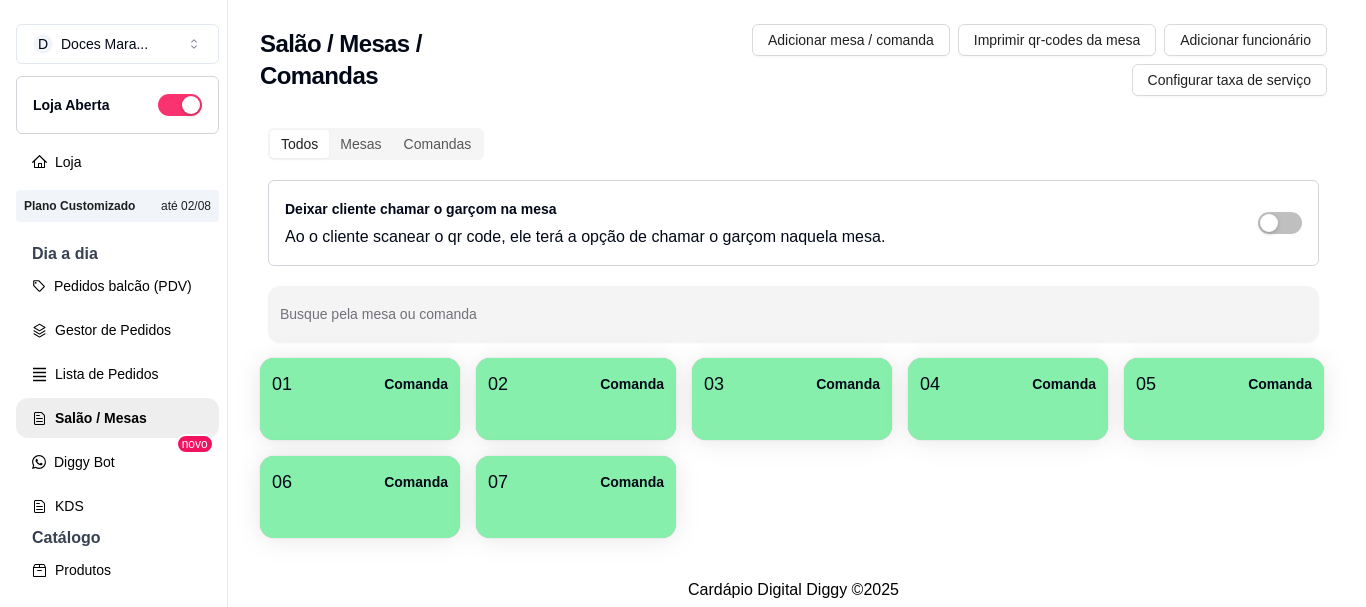 scroll, scrollTop: 0, scrollLeft: 0, axis: both 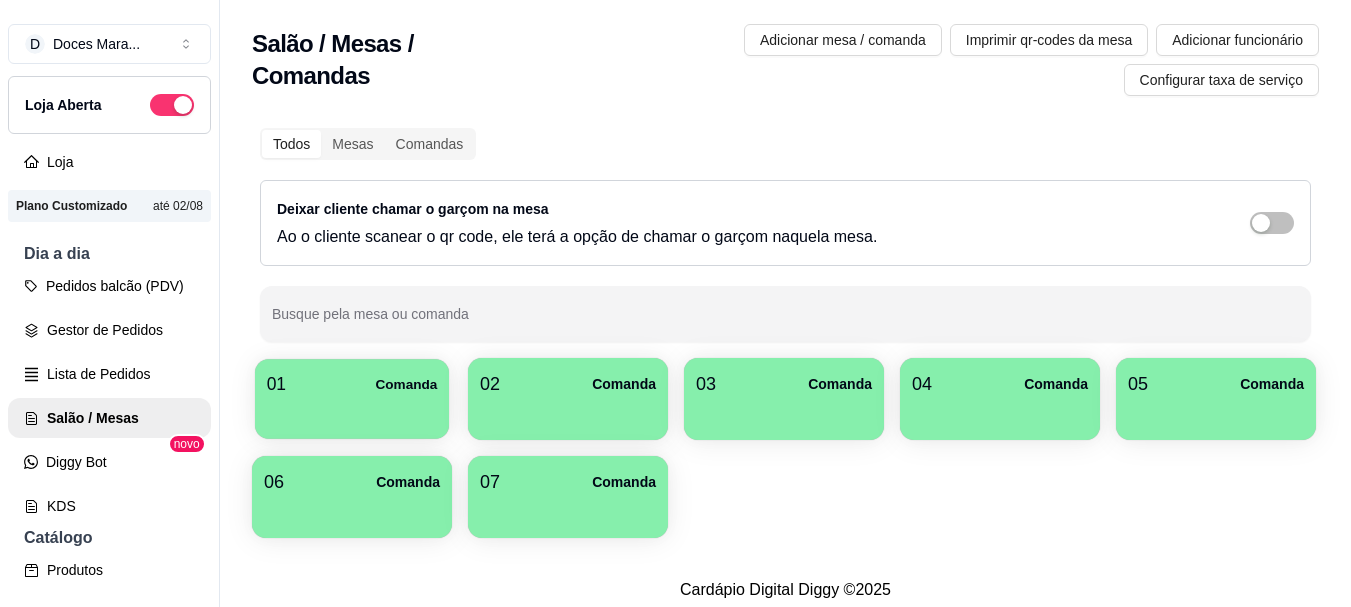 click on "01 Comanda" at bounding box center (352, 384) 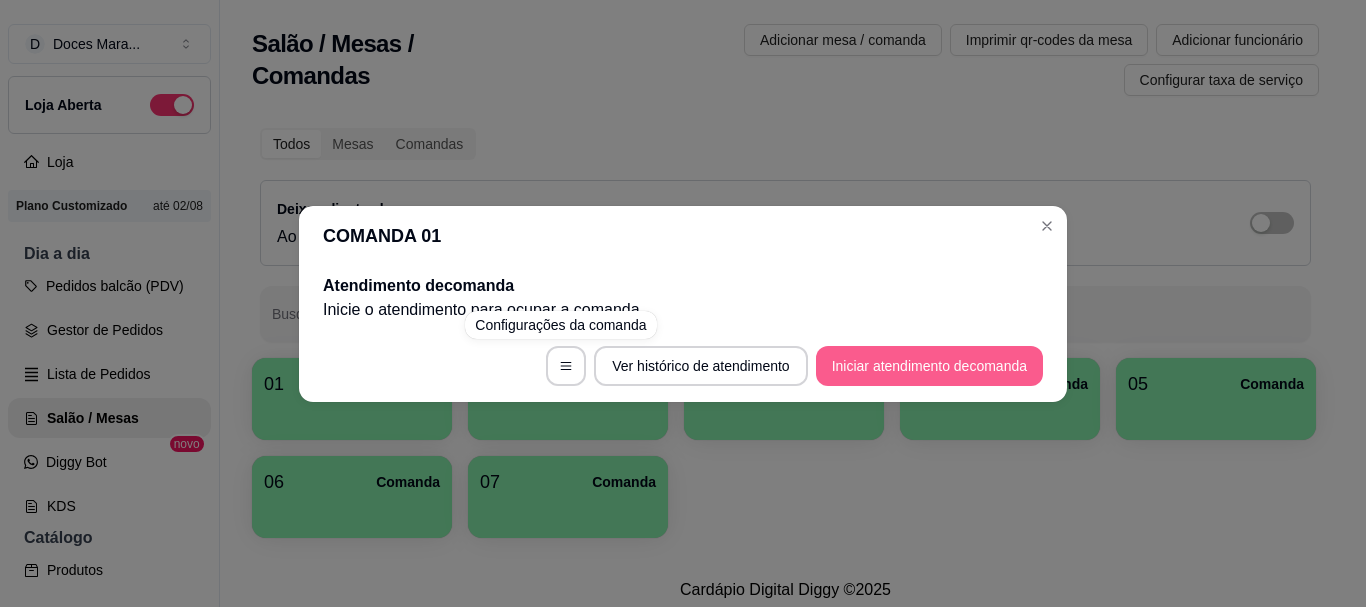 click on "Iniciar atendimento de  comanda" at bounding box center (929, 366) 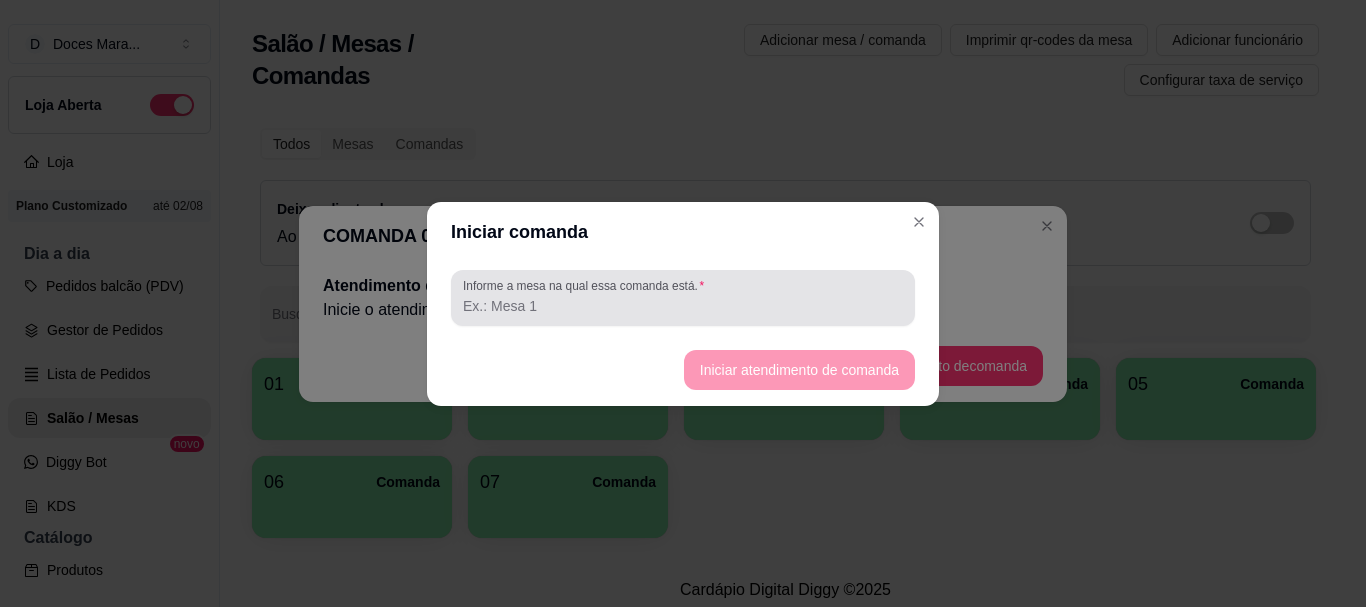 click on "Informe a mesa na qual essa comanda está." at bounding box center [683, 306] 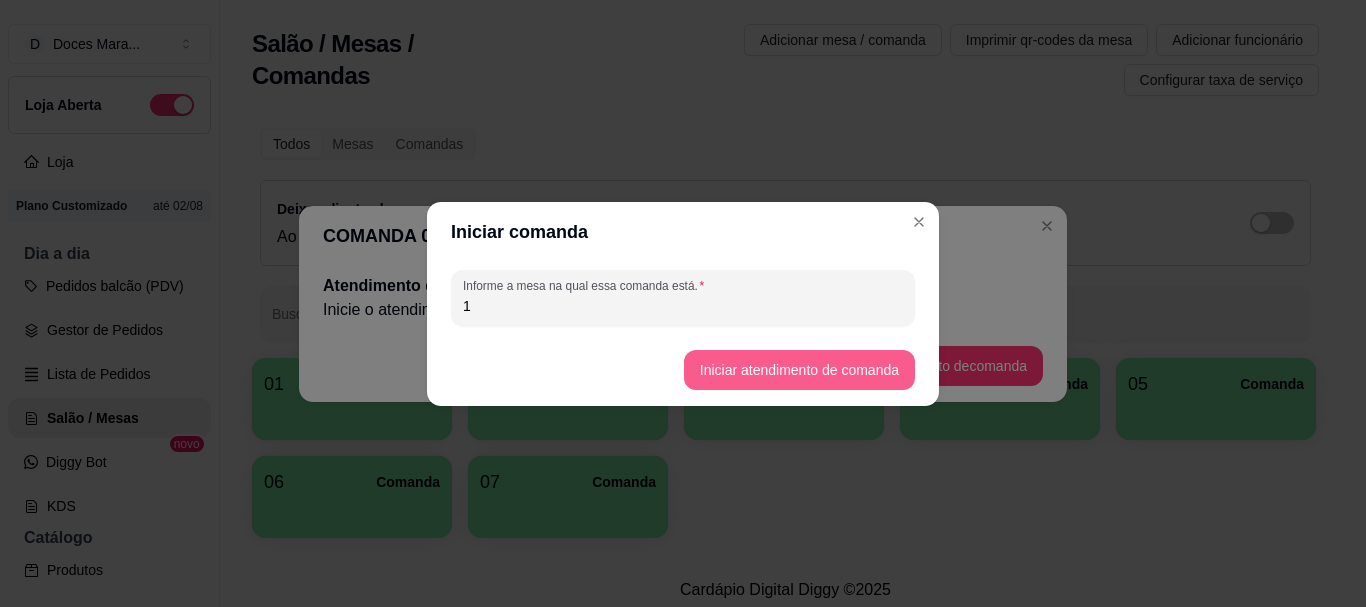 type on "1" 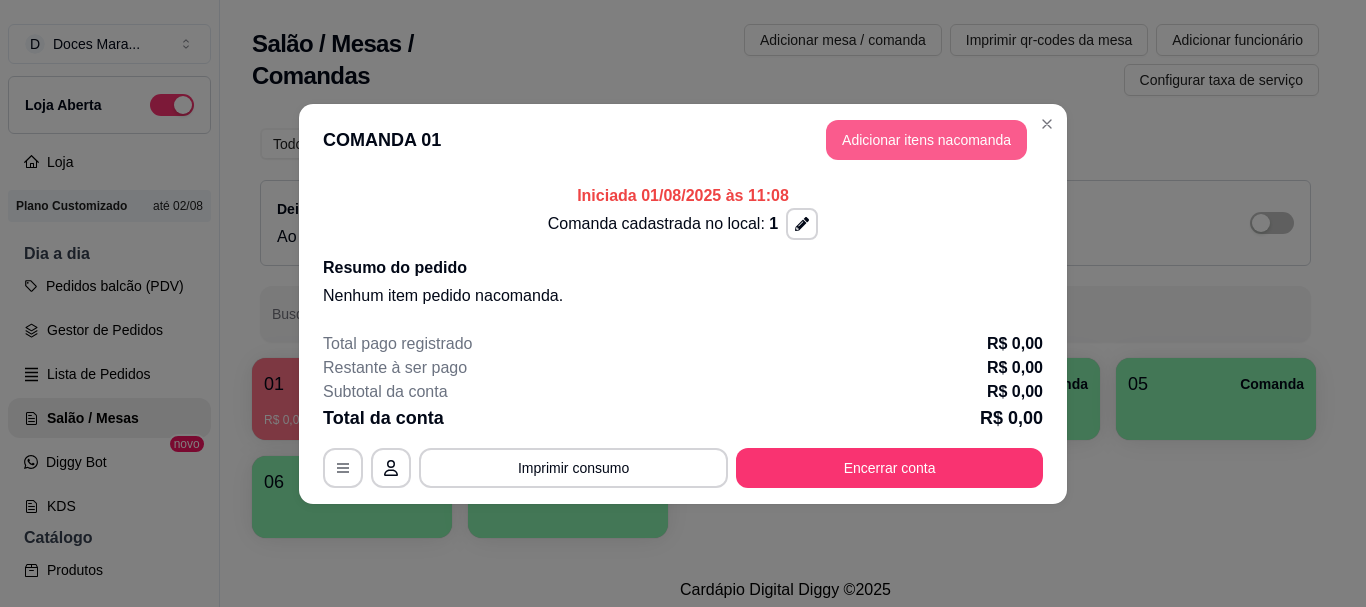 click on "Adicionar itens na  comanda" at bounding box center (926, 140) 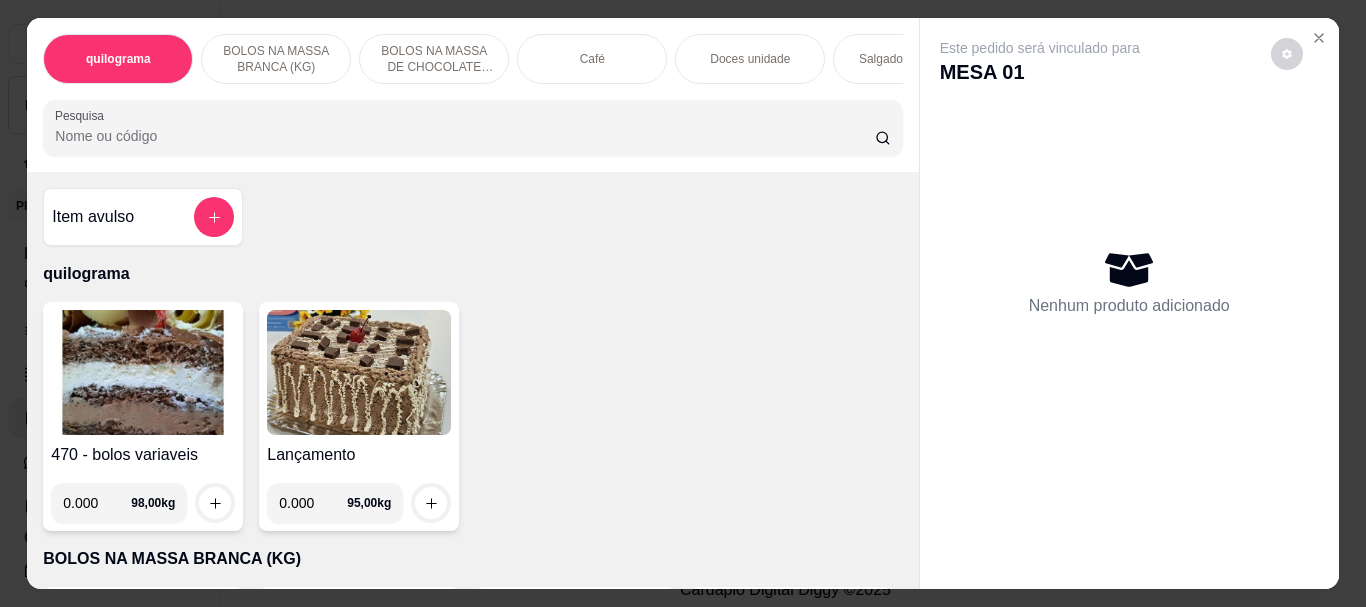 click at bounding box center (143, 372) 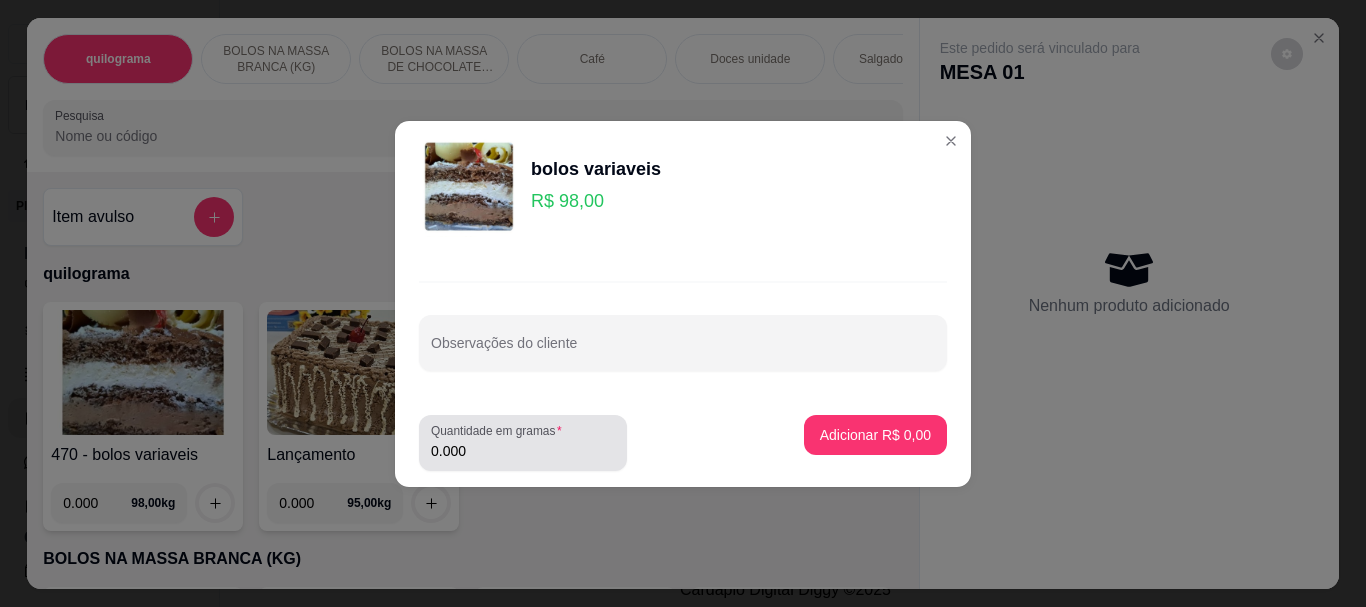click on "0.000" at bounding box center [523, 451] 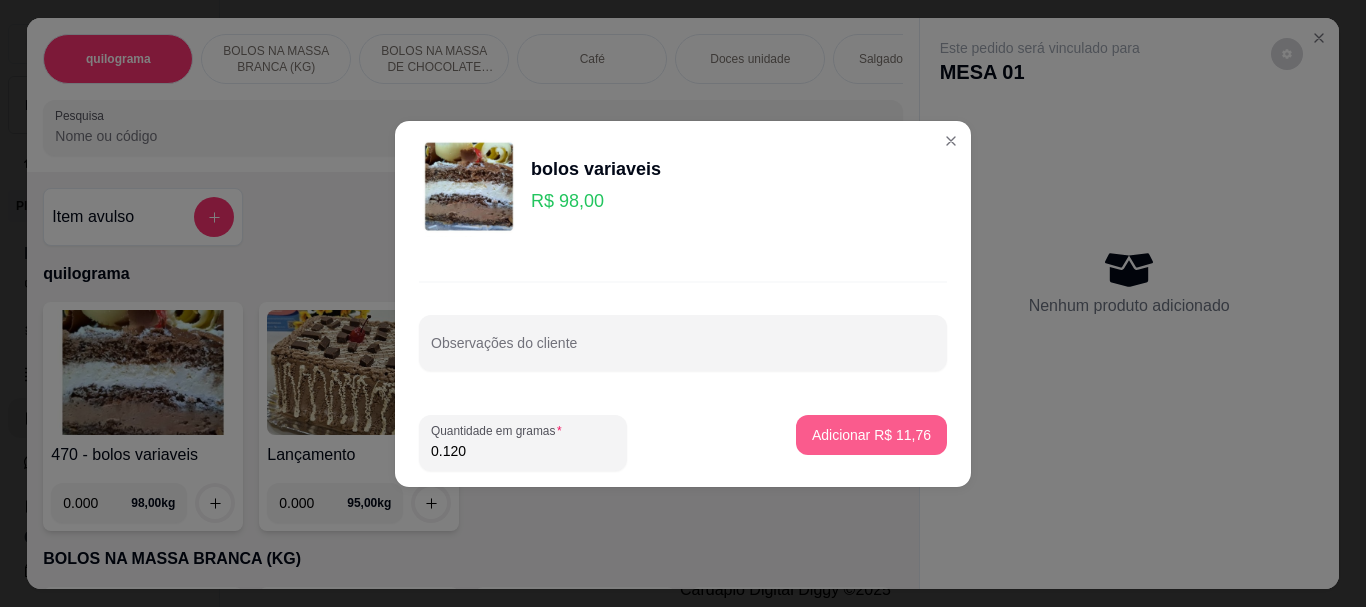 type on "0.120" 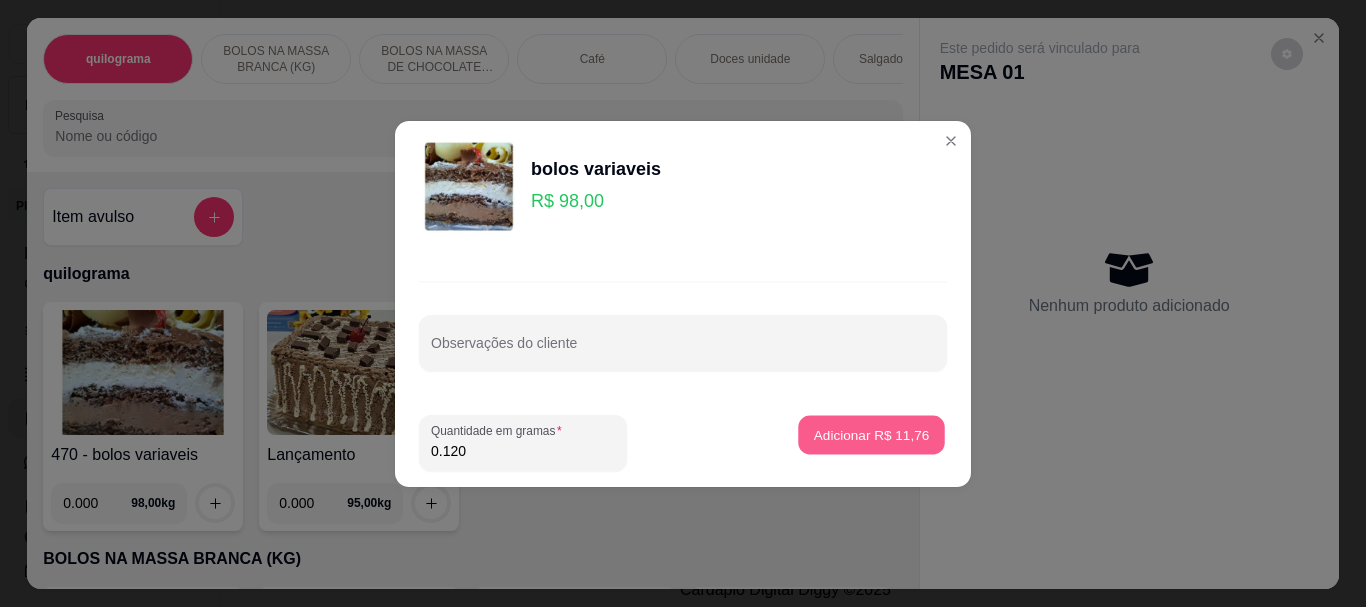 click on "Adicionar   R$ 11,76" at bounding box center [872, 434] 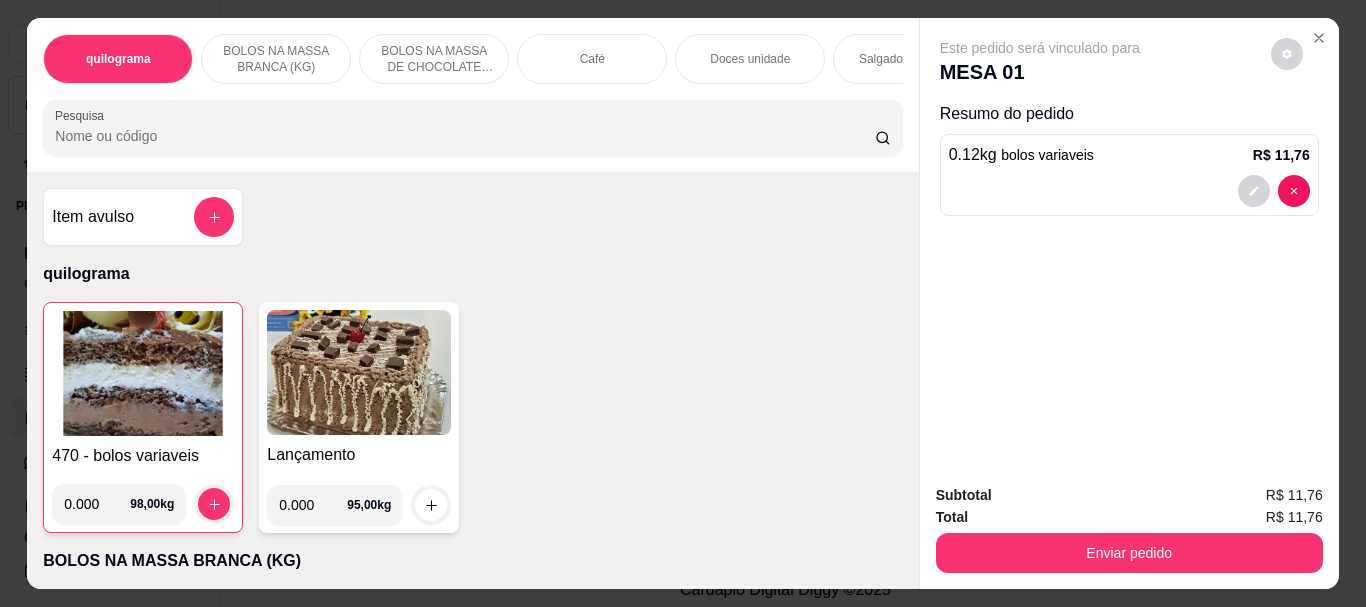 click at bounding box center [143, 373] 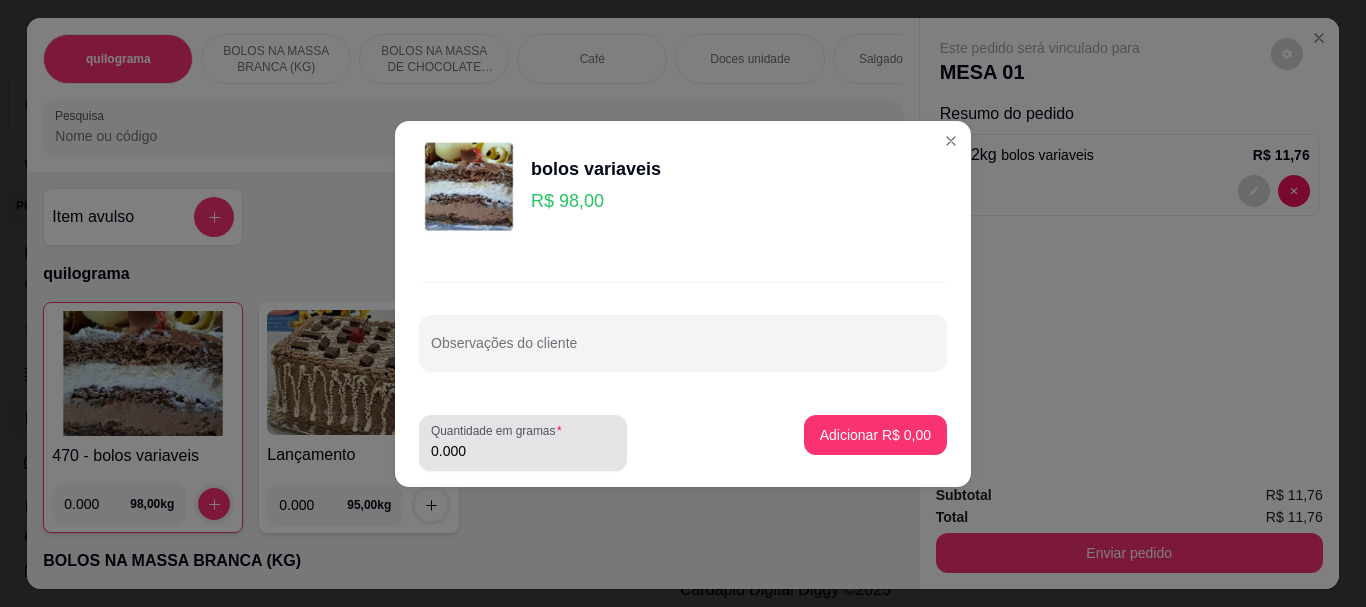 click on "0.000" at bounding box center [523, 451] 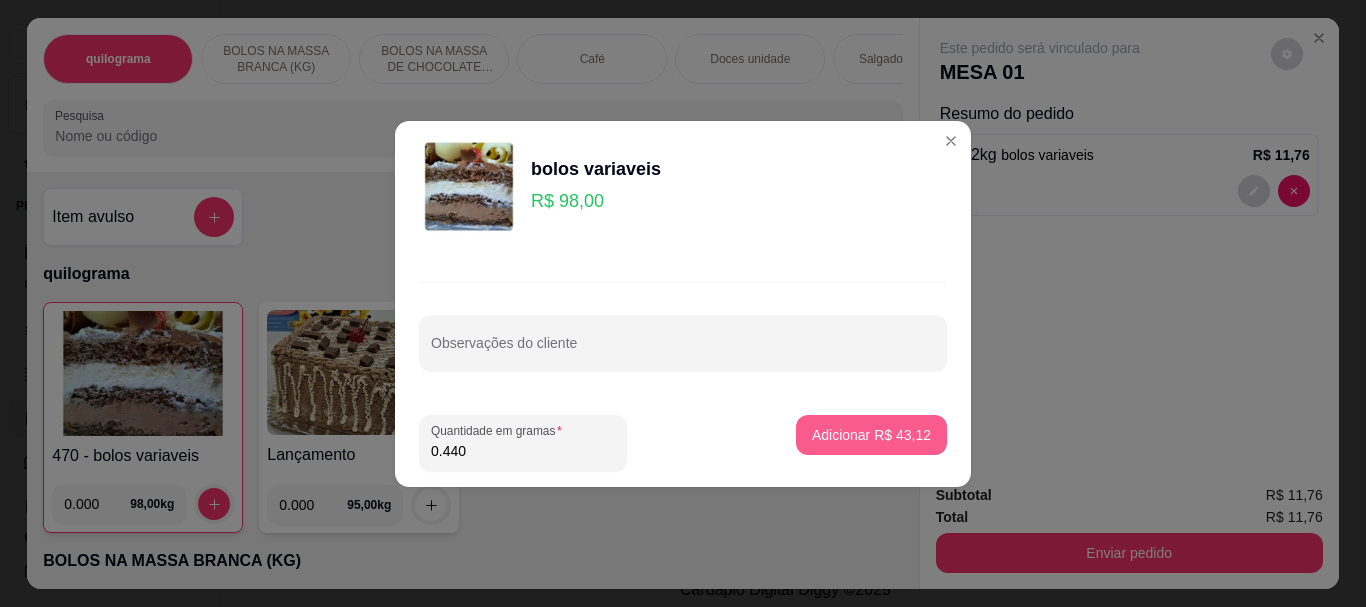 type on "0.440" 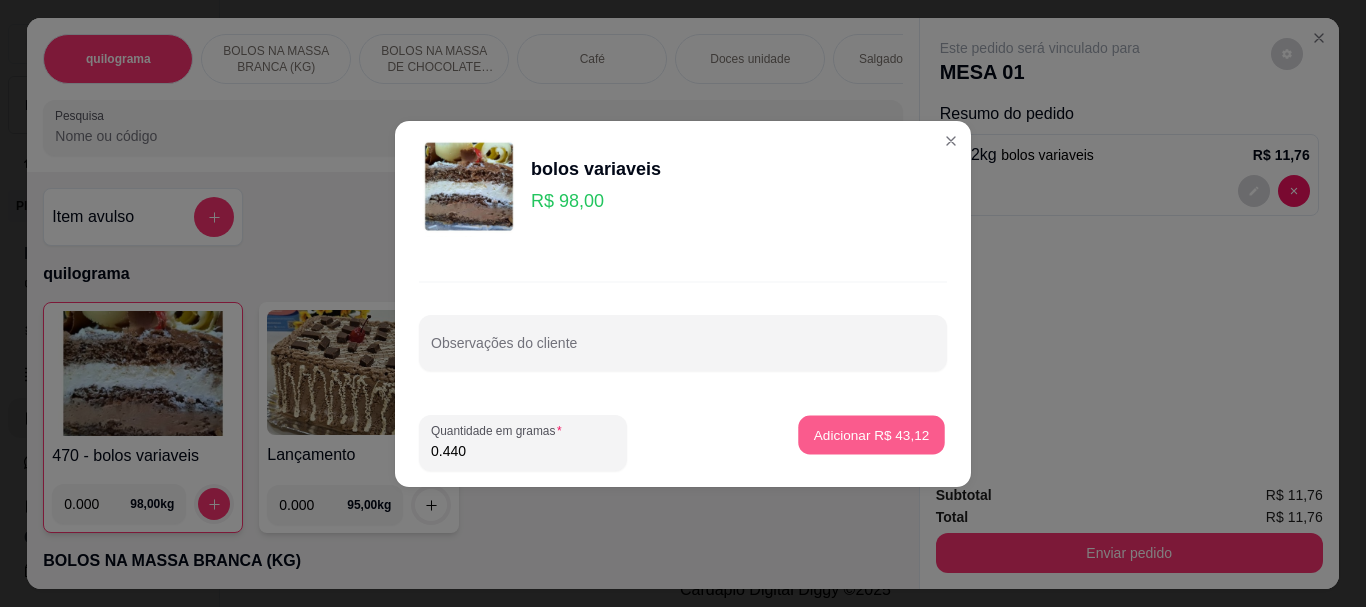 click on "Adicionar   R$ 43,12" at bounding box center [872, 434] 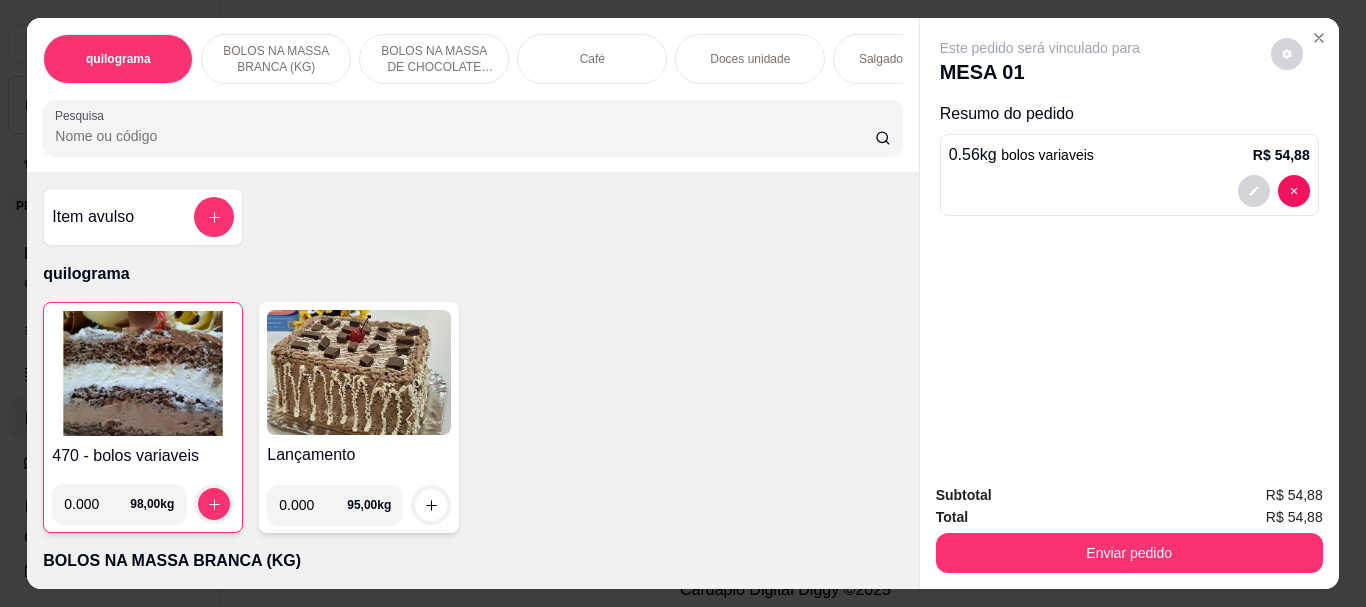 click on "Café" at bounding box center (592, 59) 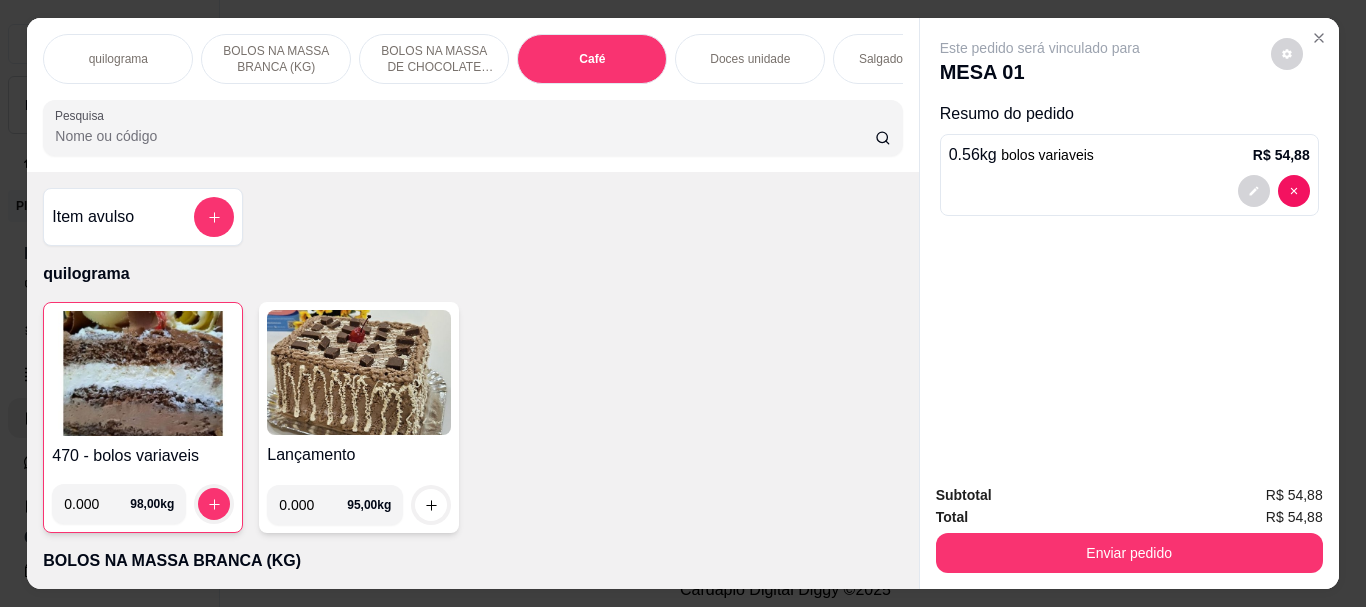 scroll, scrollTop: 7086, scrollLeft: 0, axis: vertical 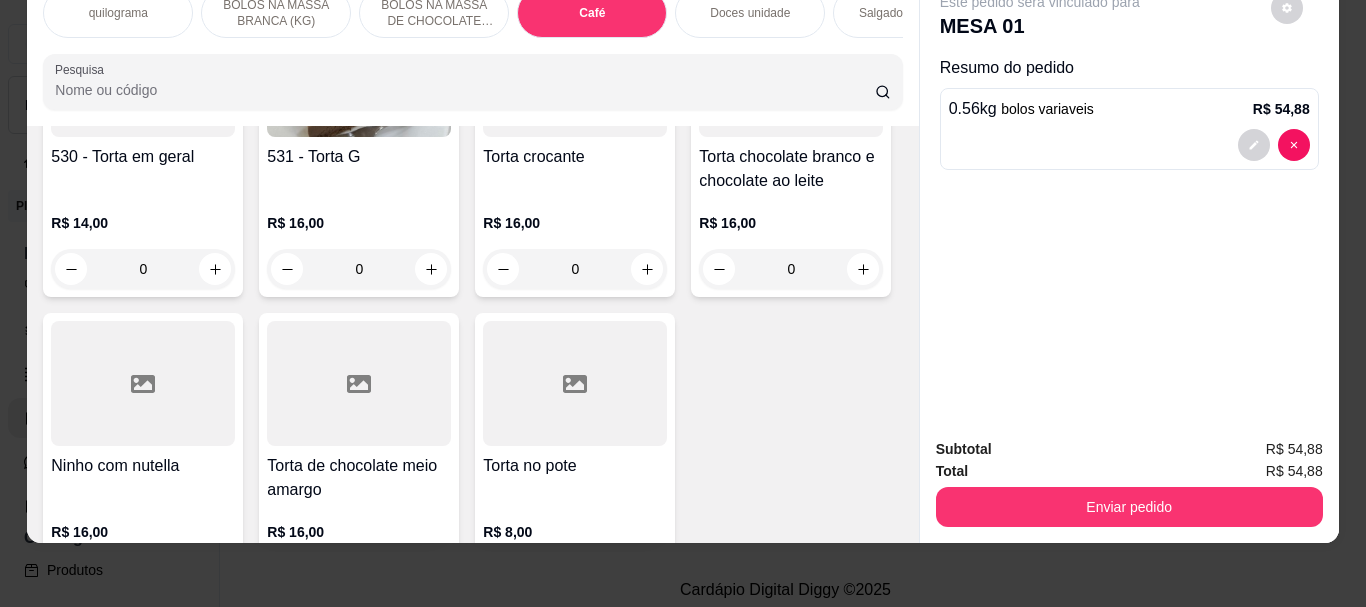 click at bounding box center [359, -1575] 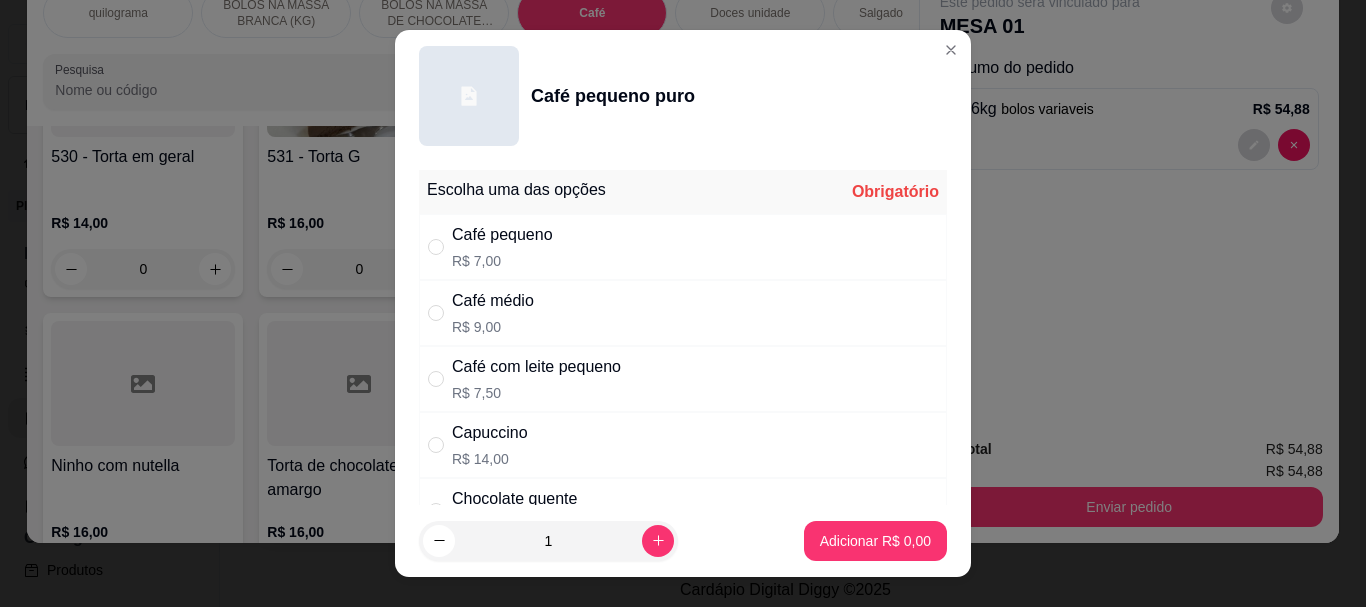click on "Café com leite pequeno" at bounding box center [536, 367] 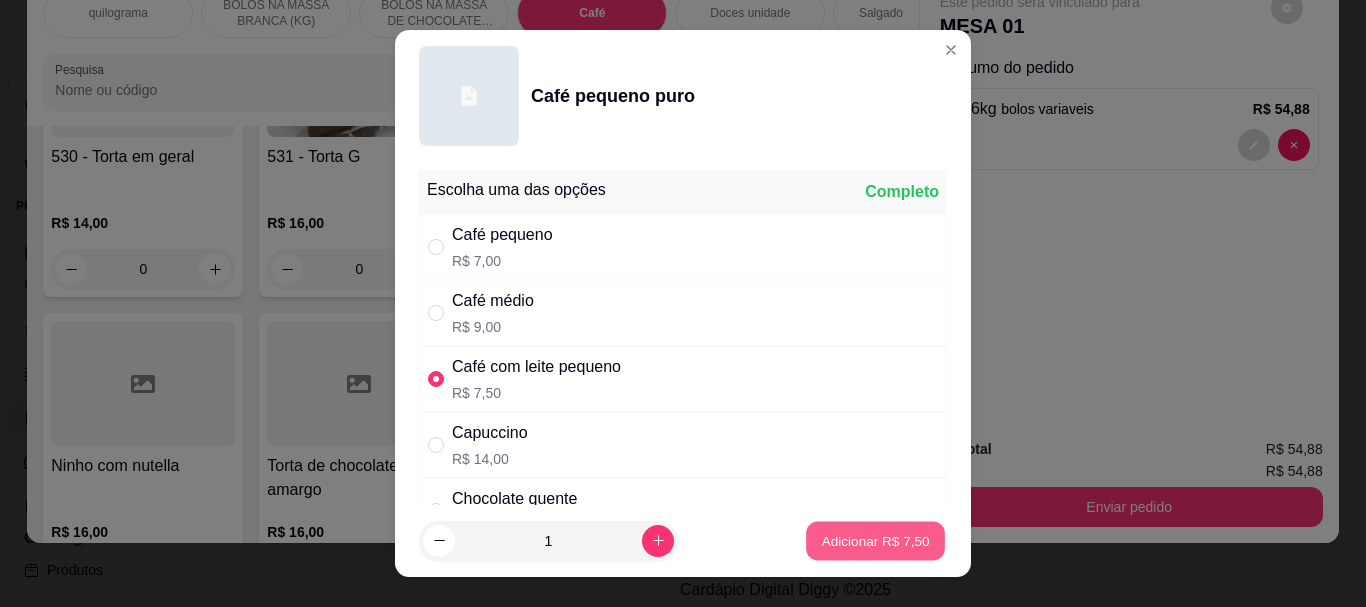 click on "Adicionar   R$ 7,50" at bounding box center (875, 540) 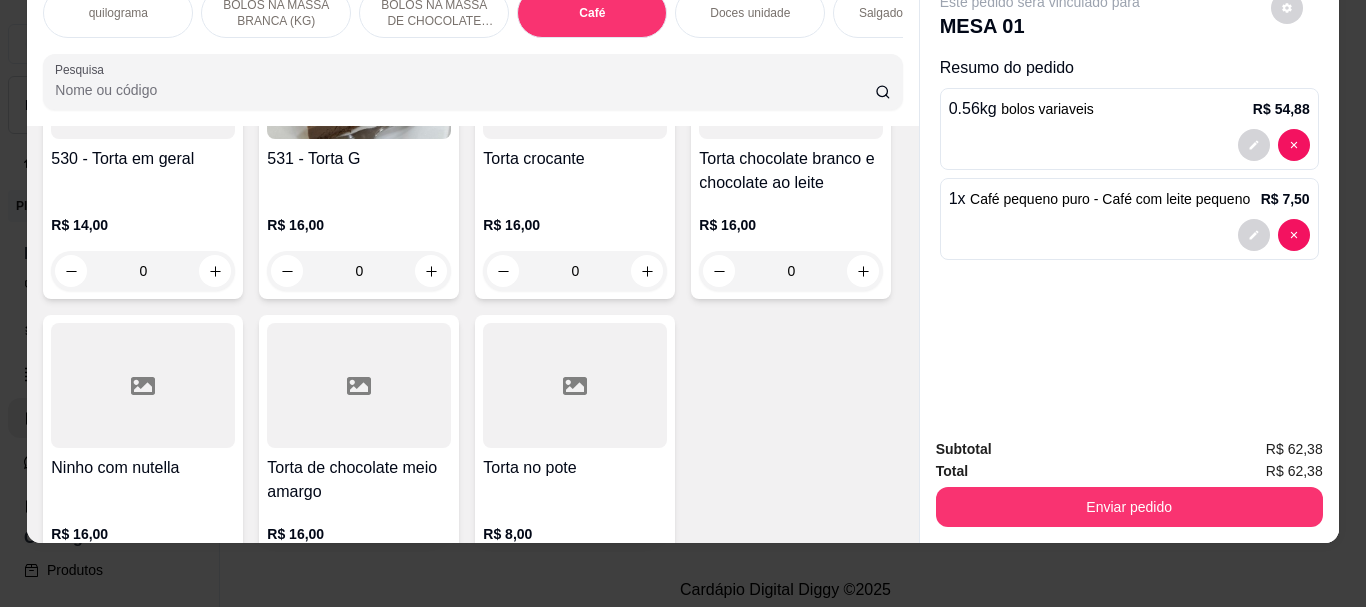 click at bounding box center (359, -1574) 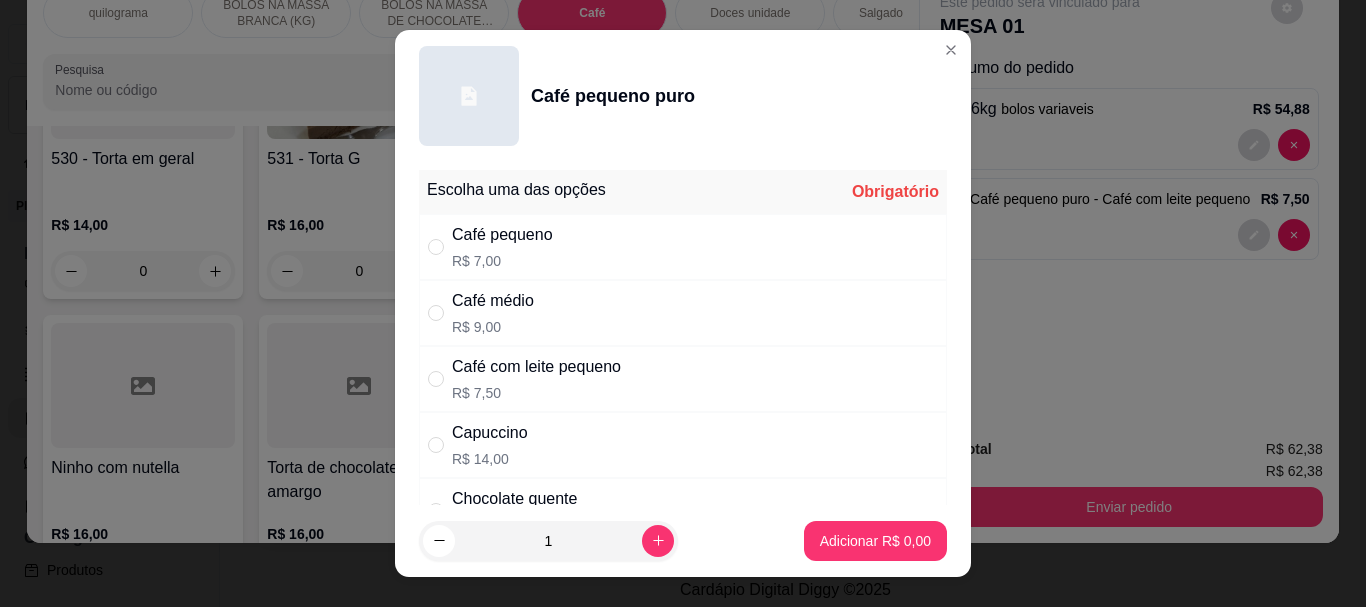 click on "Café pequeno" at bounding box center [502, 235] 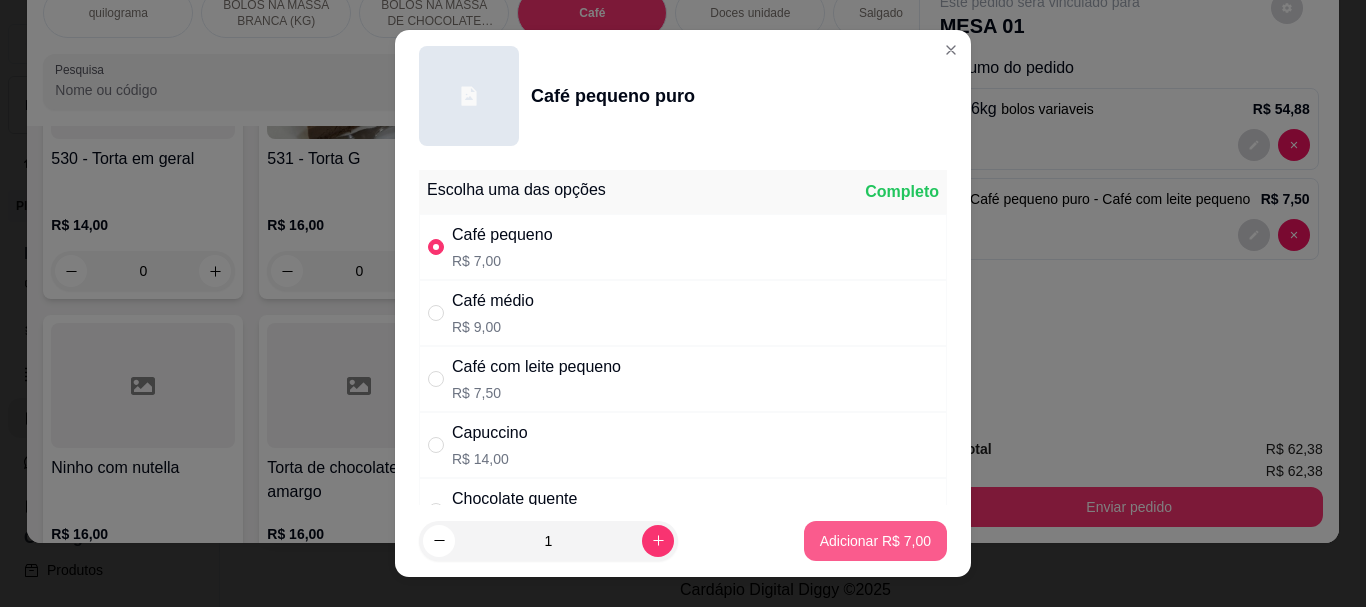 click on "Adicionar   R$ 7,00" at bounding box center (875, 541) 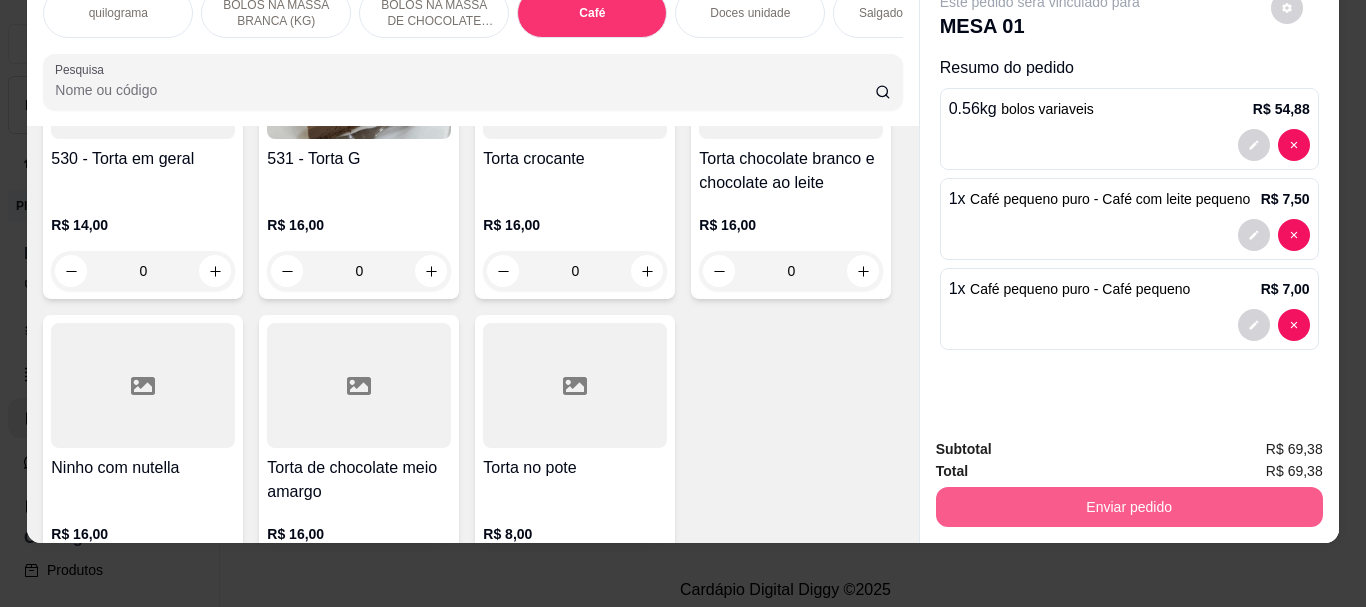 click on "Enviar pedido" at bounding box center [1129, 507] 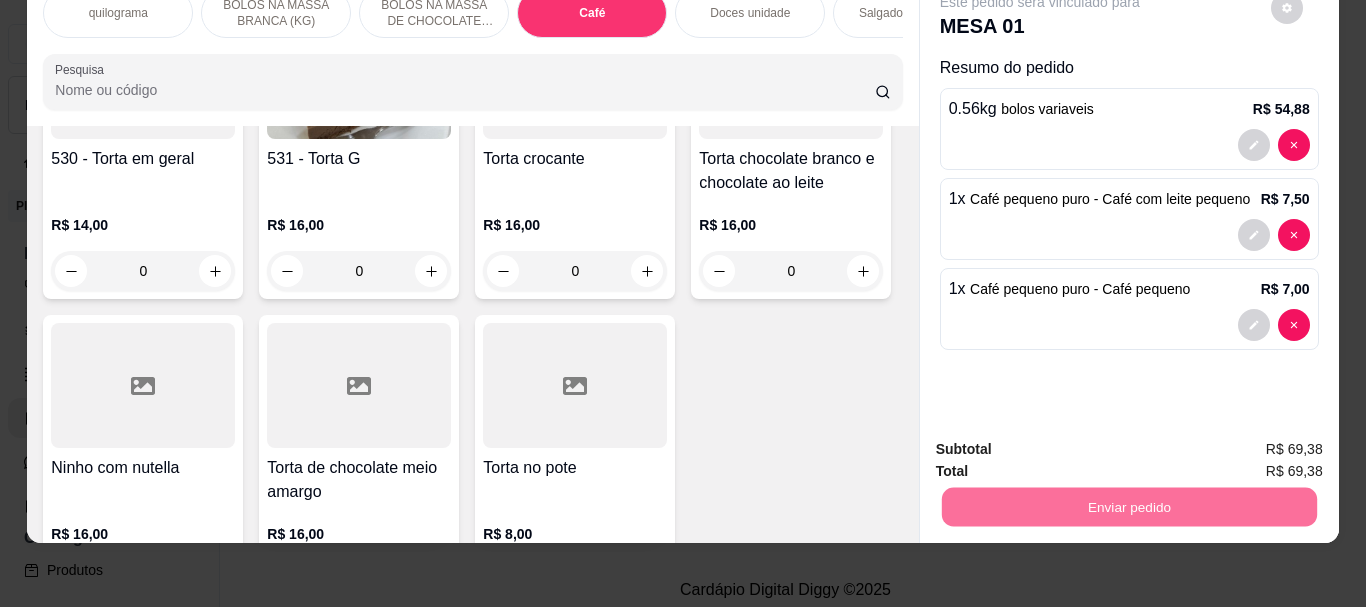 click on "Não registrar e enviar pedido" at bounding box center [1063, 442] 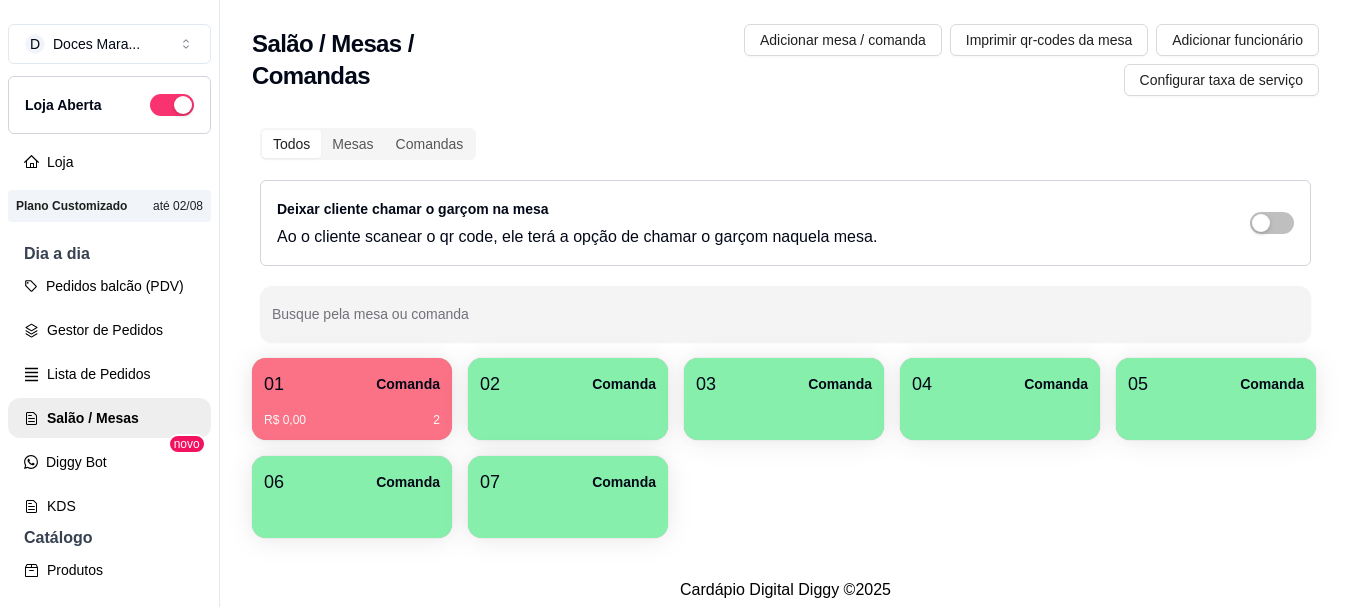 click on "R$ 0,00 2" at bounding box center [352, 420] 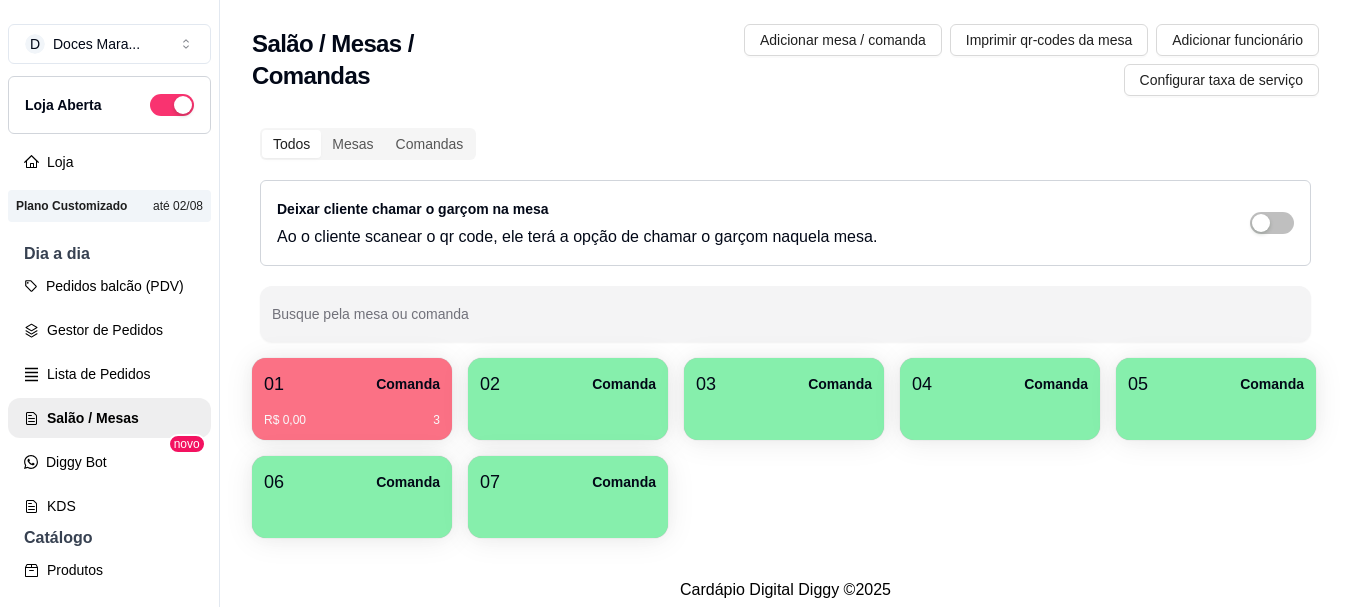 click on "01 Comanda" at bounding box center (352, 384) 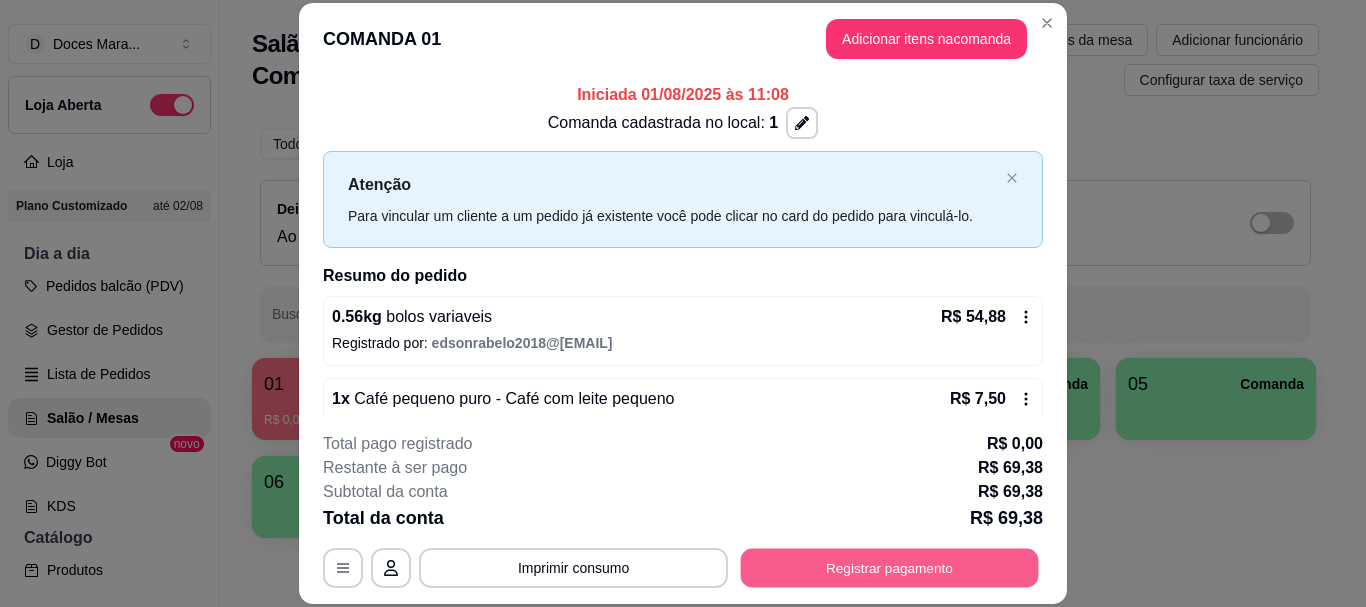 click on "Registrar pagamento" at bounding box center [890, 568] 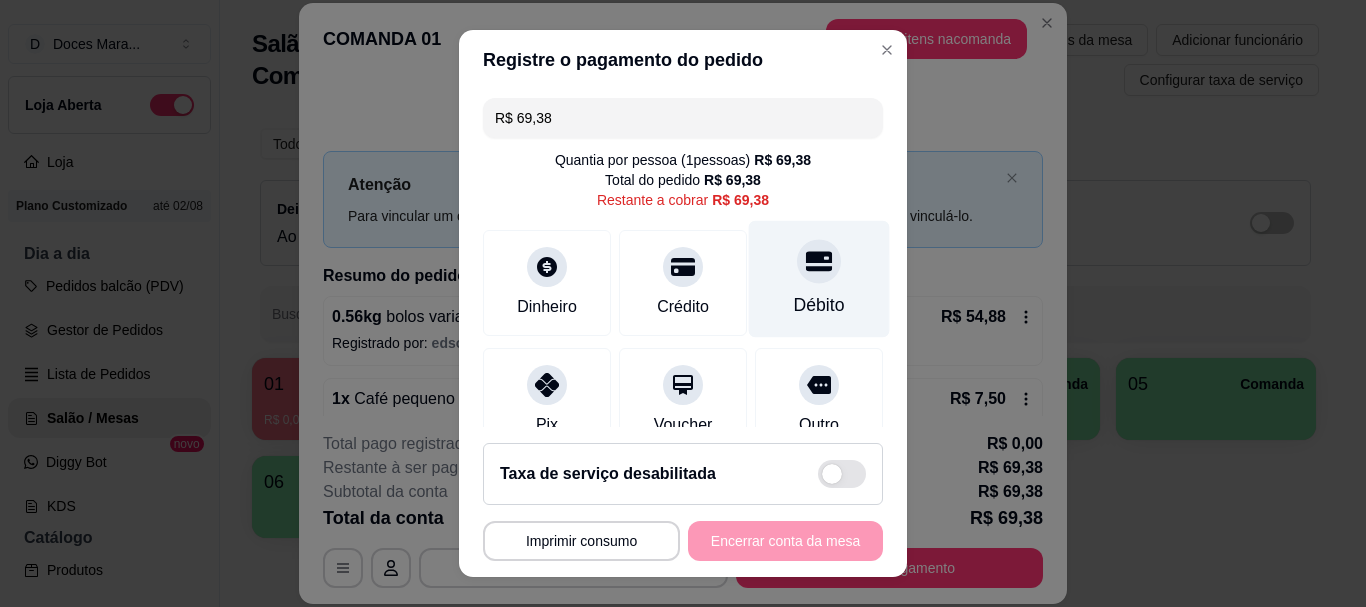 click 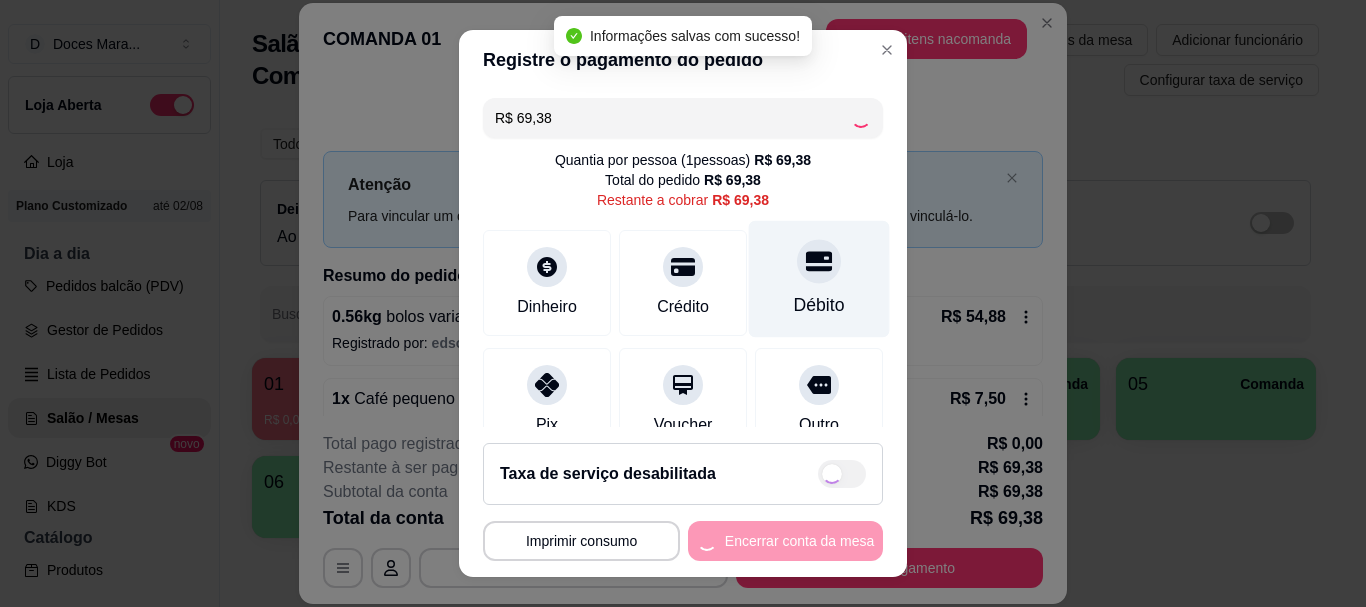 type on "R$ 0,00" 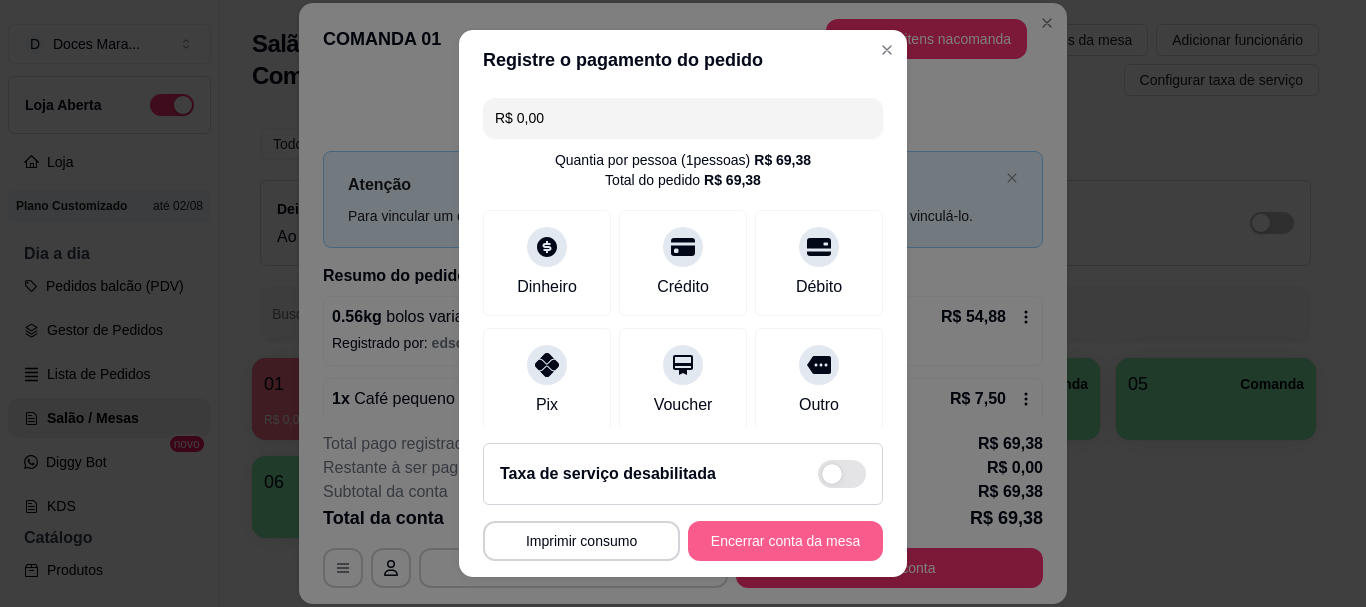 click on "Encerrar conta da mesa" at bounding box center [785, 541] 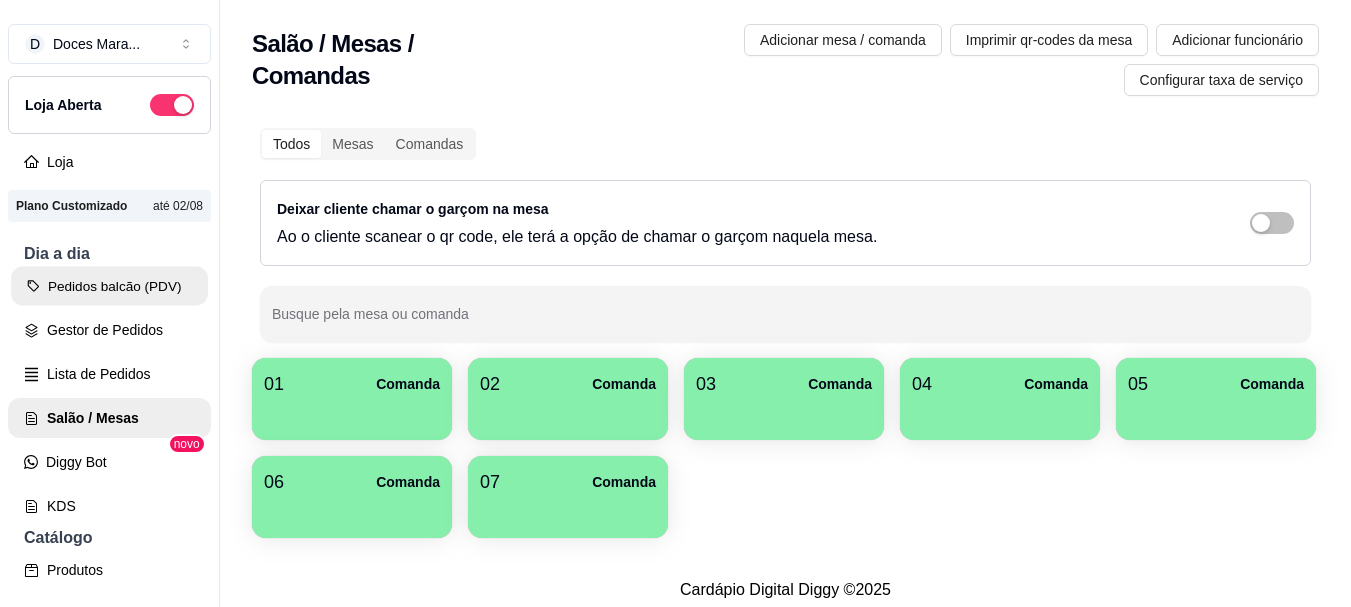 click on "Pedidos balcão (PDV)" at bounding box center [109, 286] 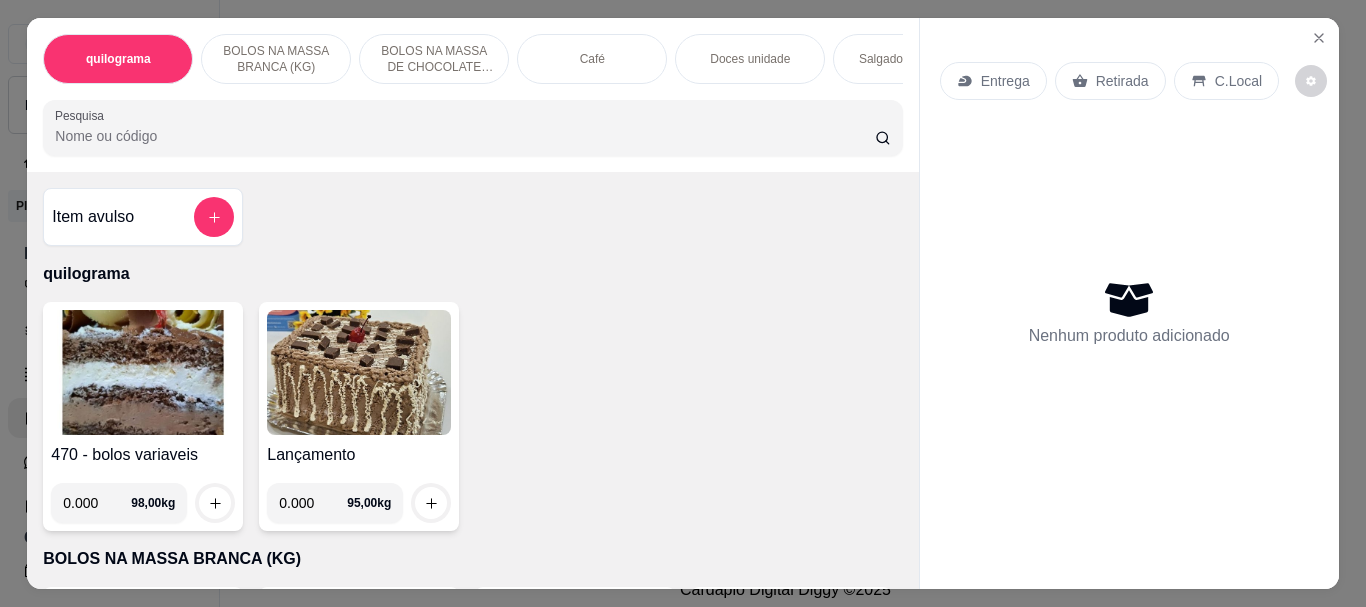 click on "Café" at bounding box center [592, 59] 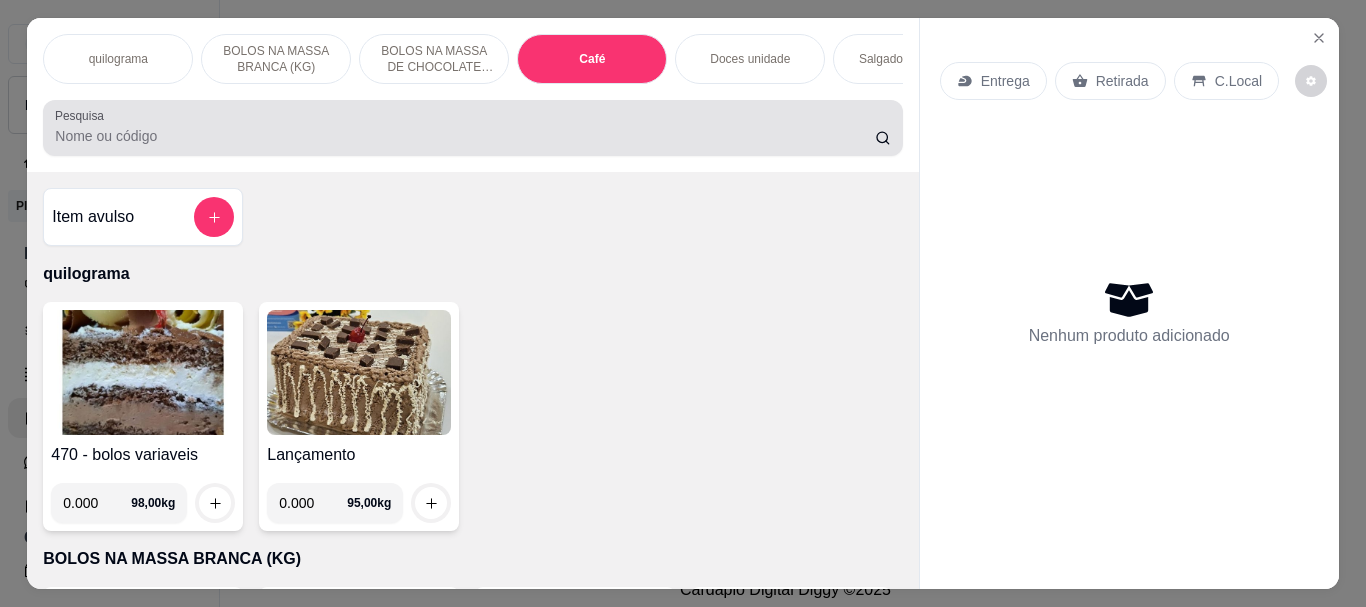scroll, scrollTop: 7084, scrollLeft: 0, axis: vertical 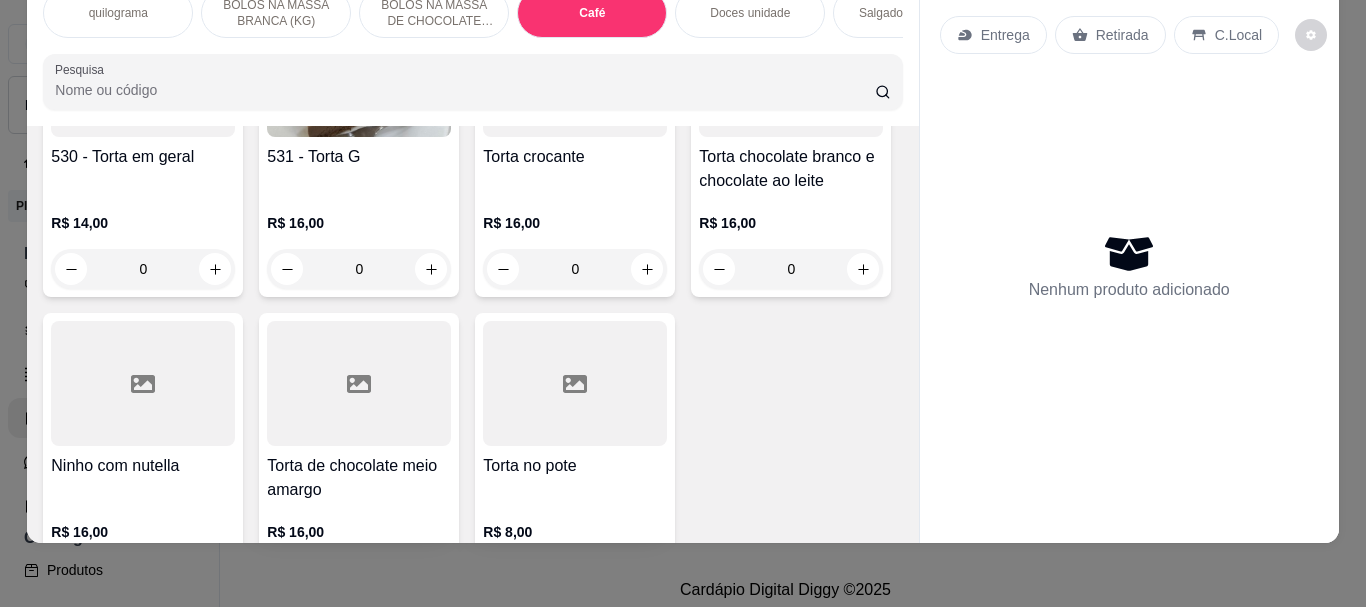 click at bounding box center [143, -1575] 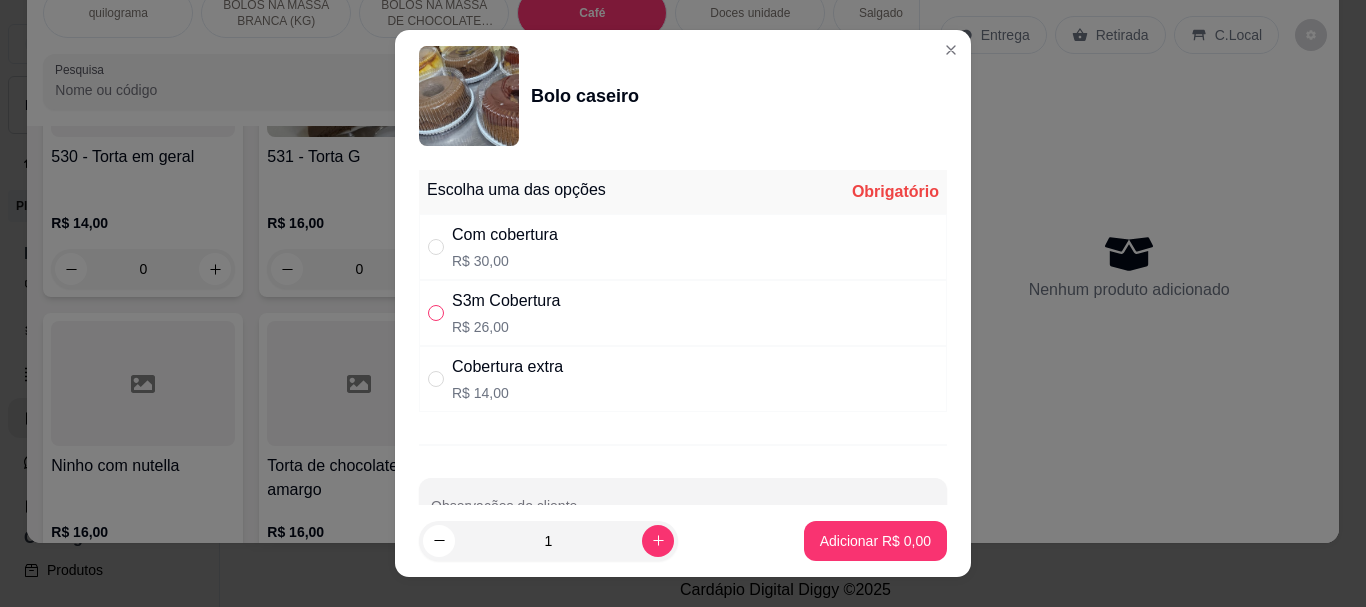 click at bounding box center (436, 313) 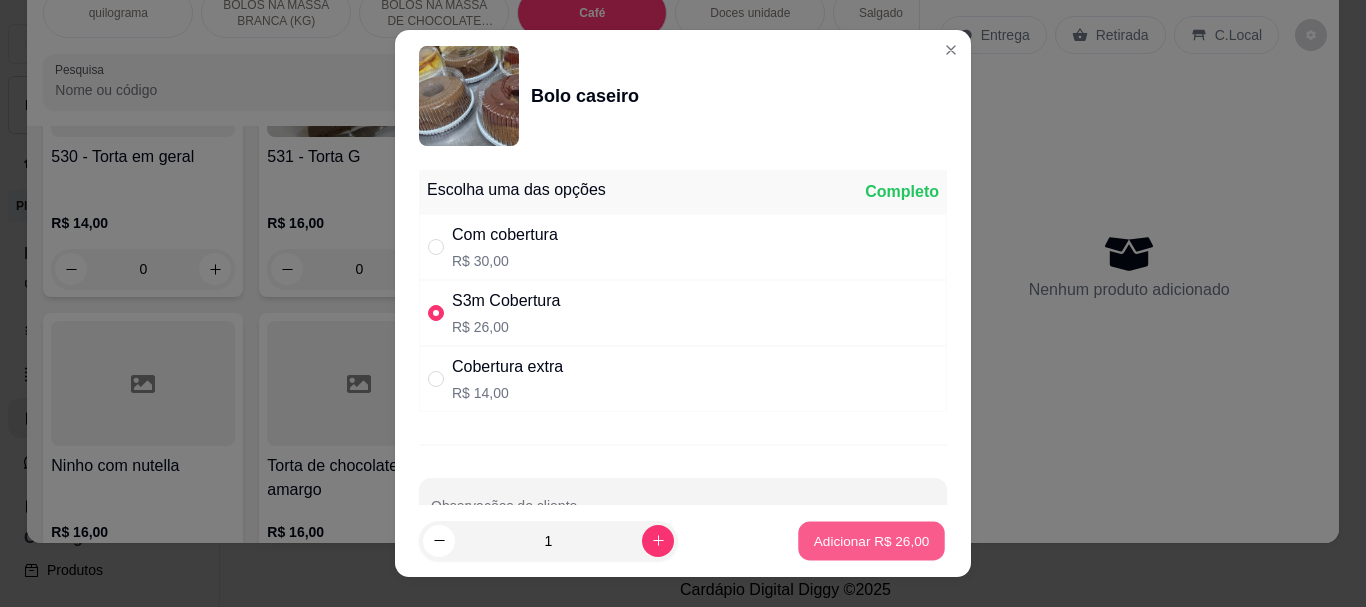 click on "Adicionar   R$ 26,00" at bounding box center [871, 540] 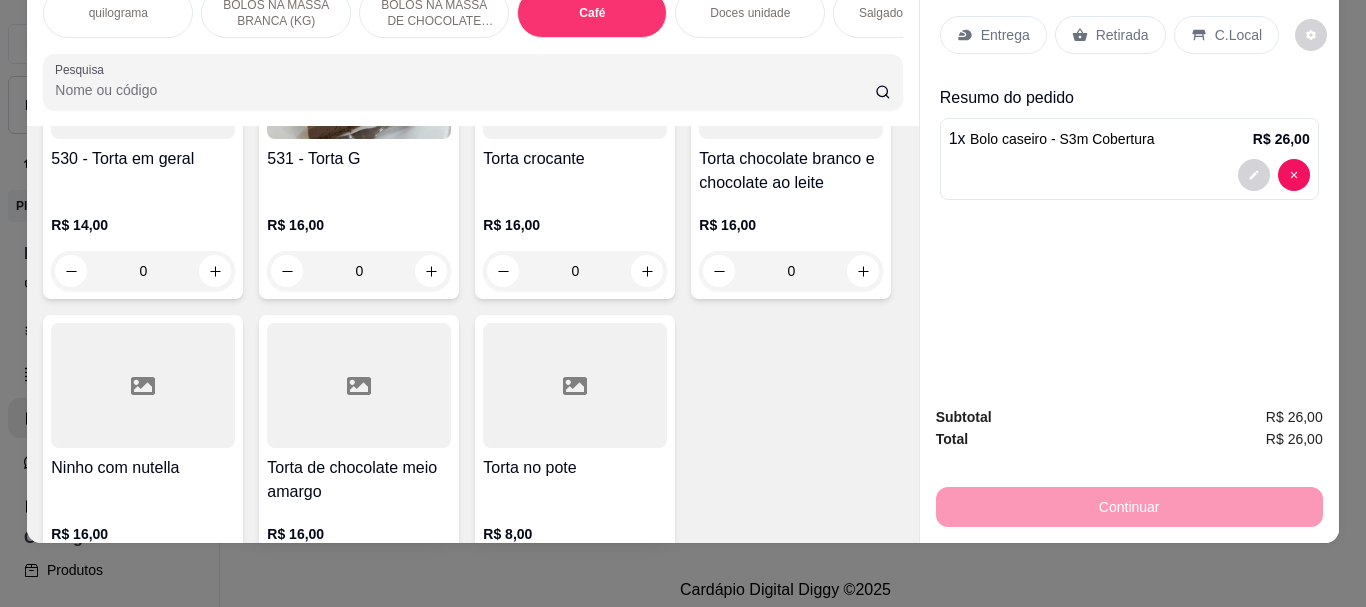 click at bounding box center [359, -1575] 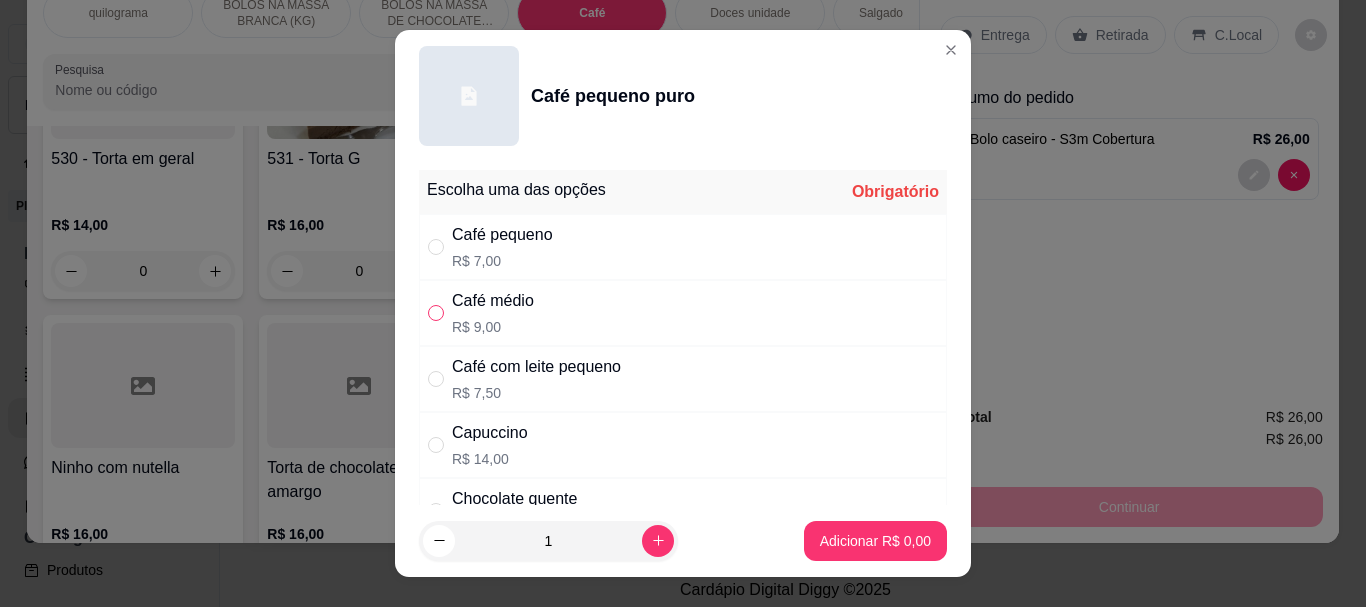 click at bounding box center [436, 313] 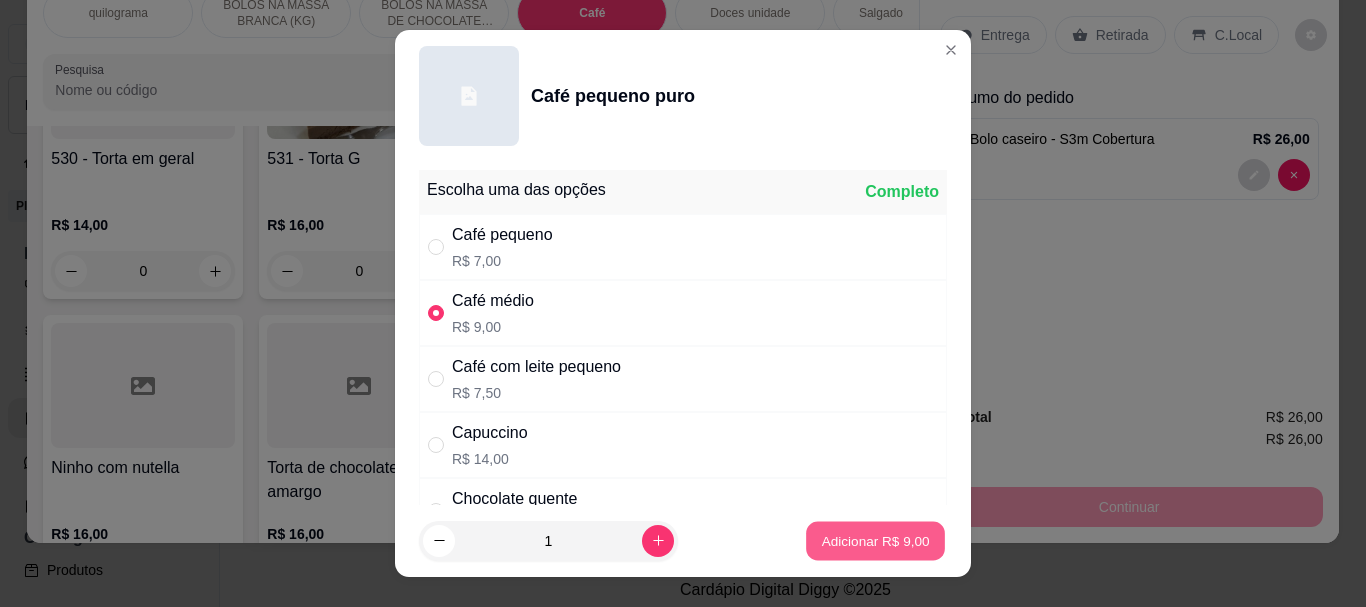 click on "Adicionar   R$ 9,00" at bounding box center [875, 540] 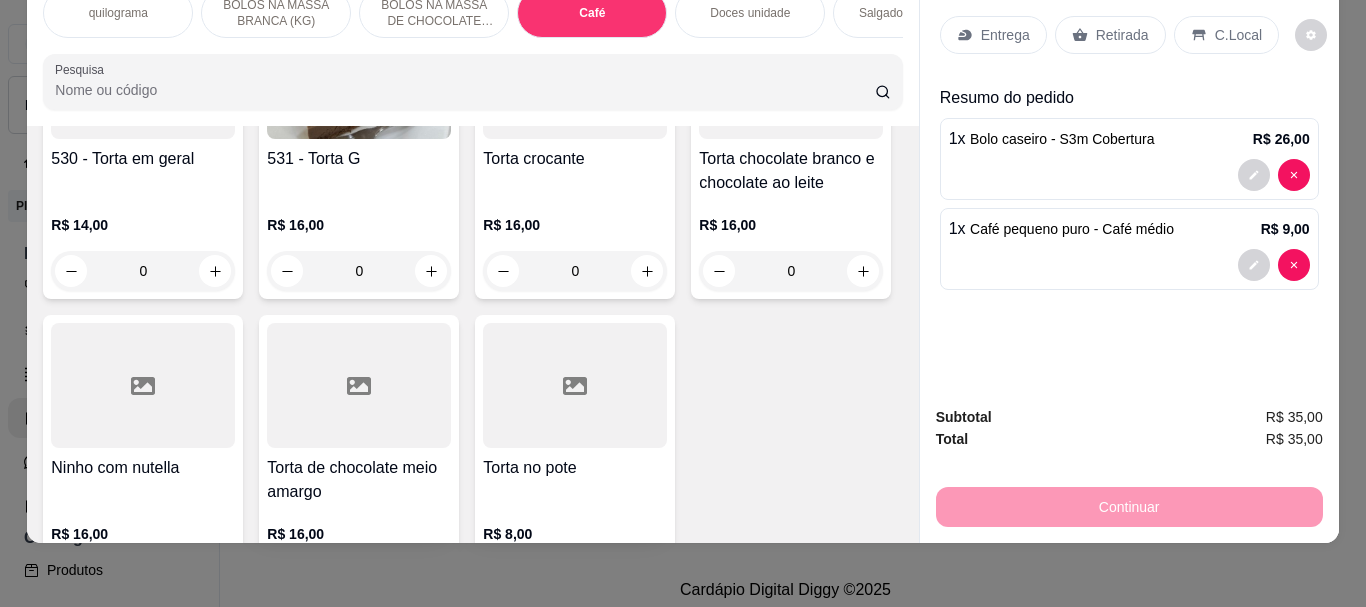 click on "Retirada" at bounding box center (1122, 35) 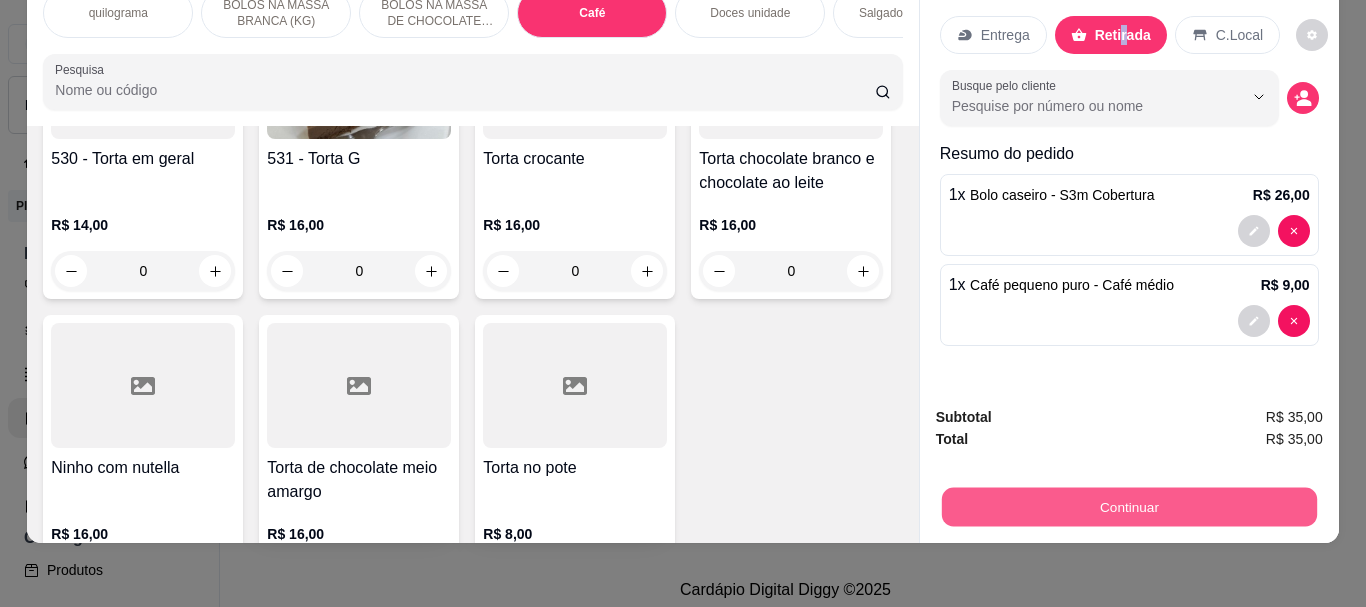 click on "Continuar" at bounding box center [1128, 506] 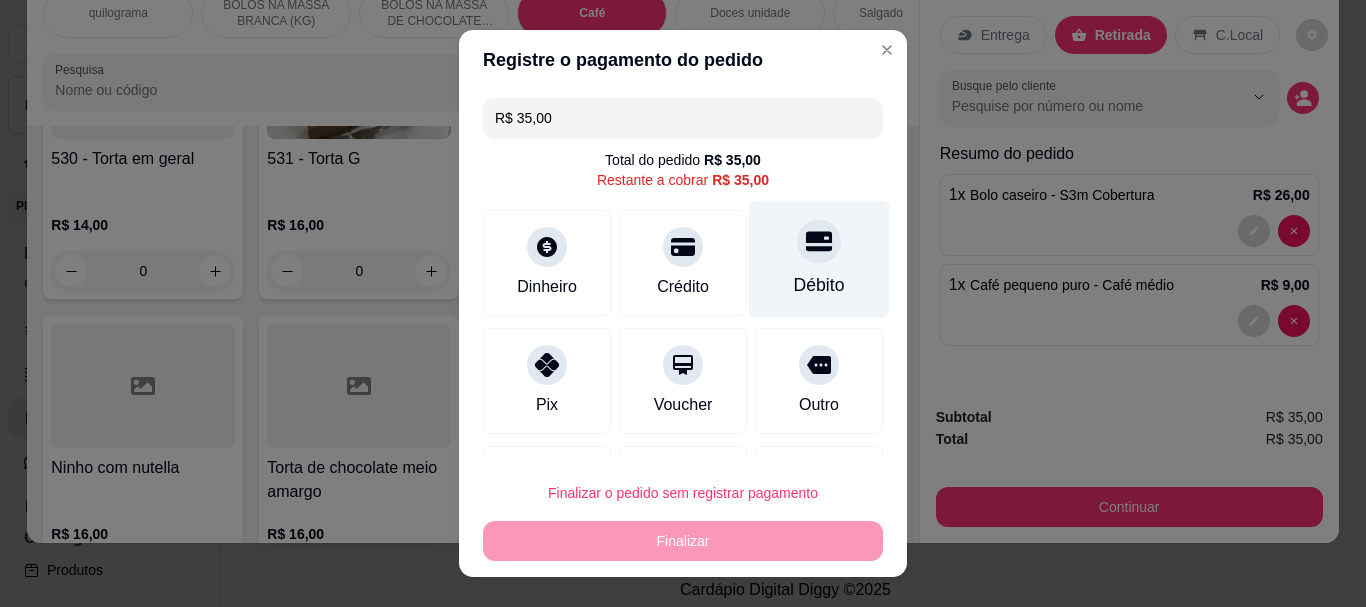 click on "Débito" at bounding box center (819, 259) 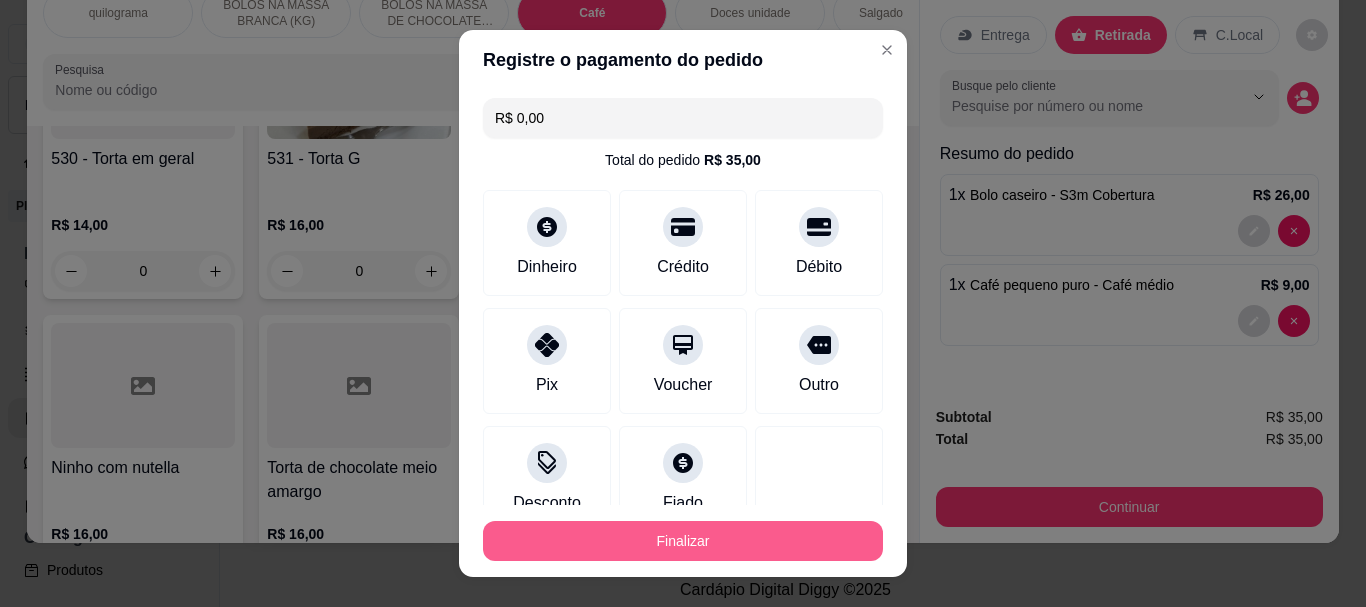 click on "Finalizar" at bounding box center [683, 541] 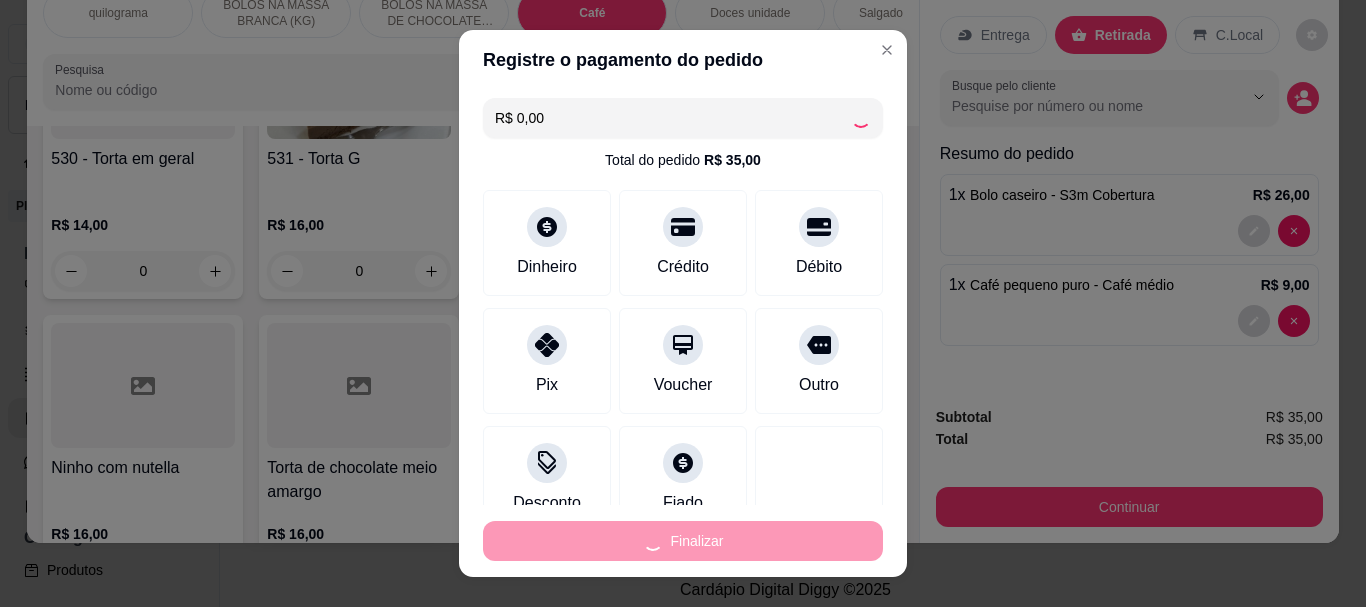 type on "0" 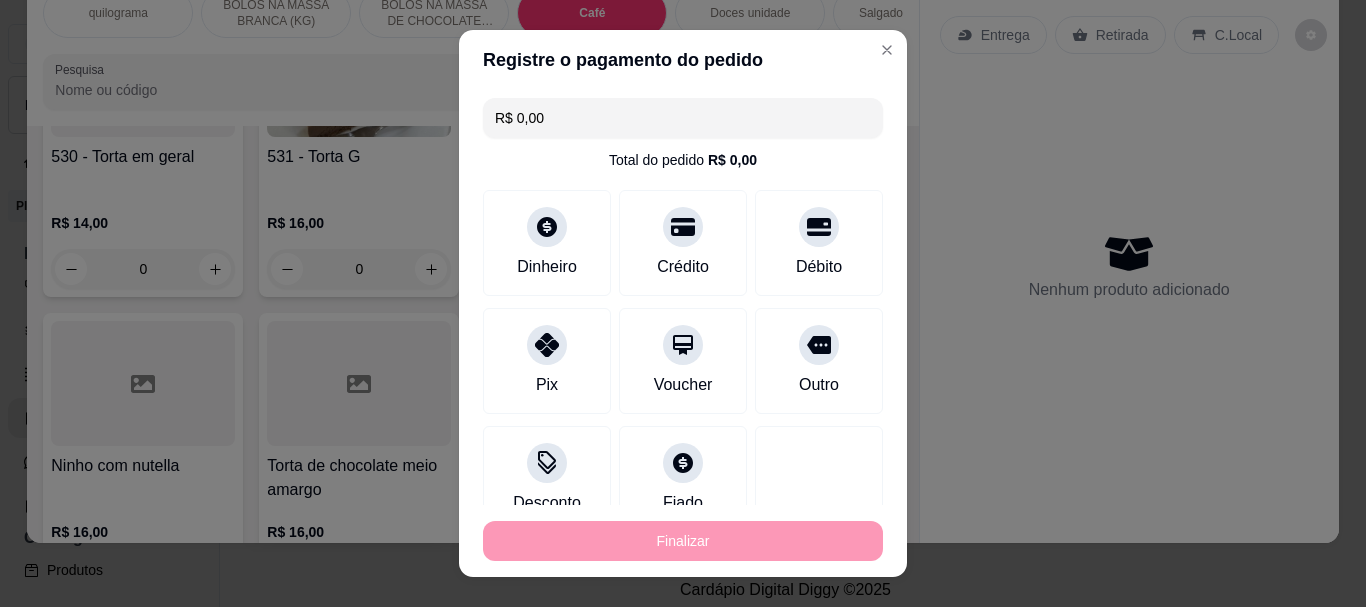 type on "-R$ 35,00" 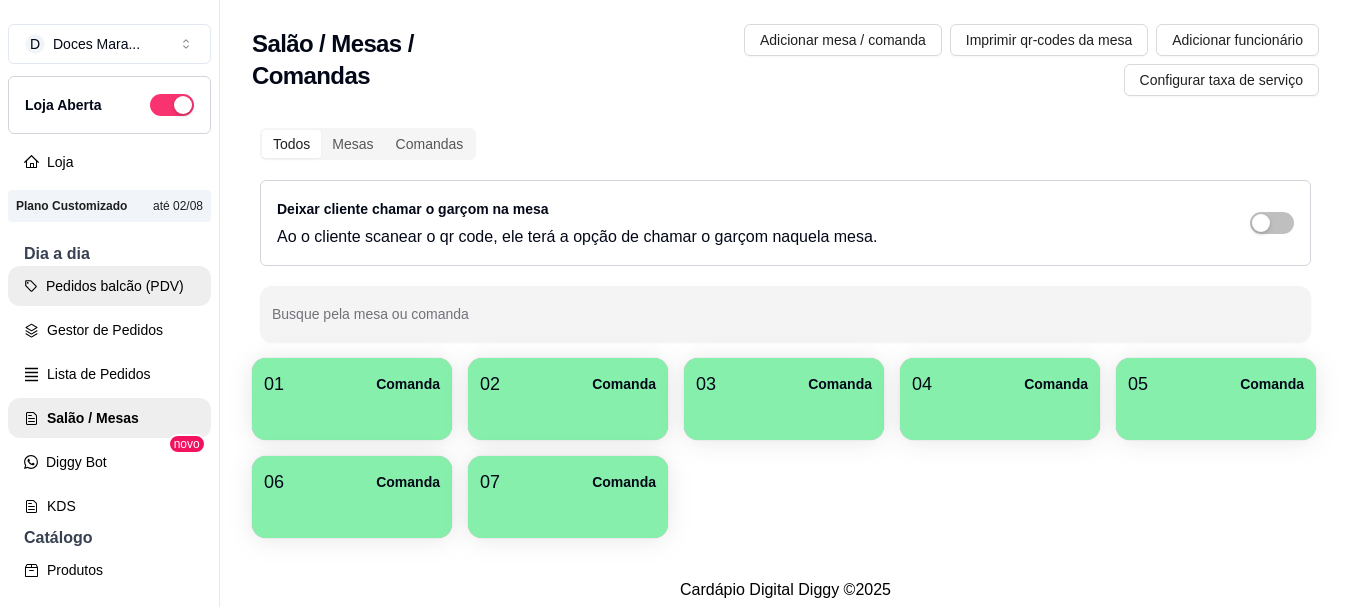 click on "Pedidos balcão (PDV)" at bounding box center [109, 286] 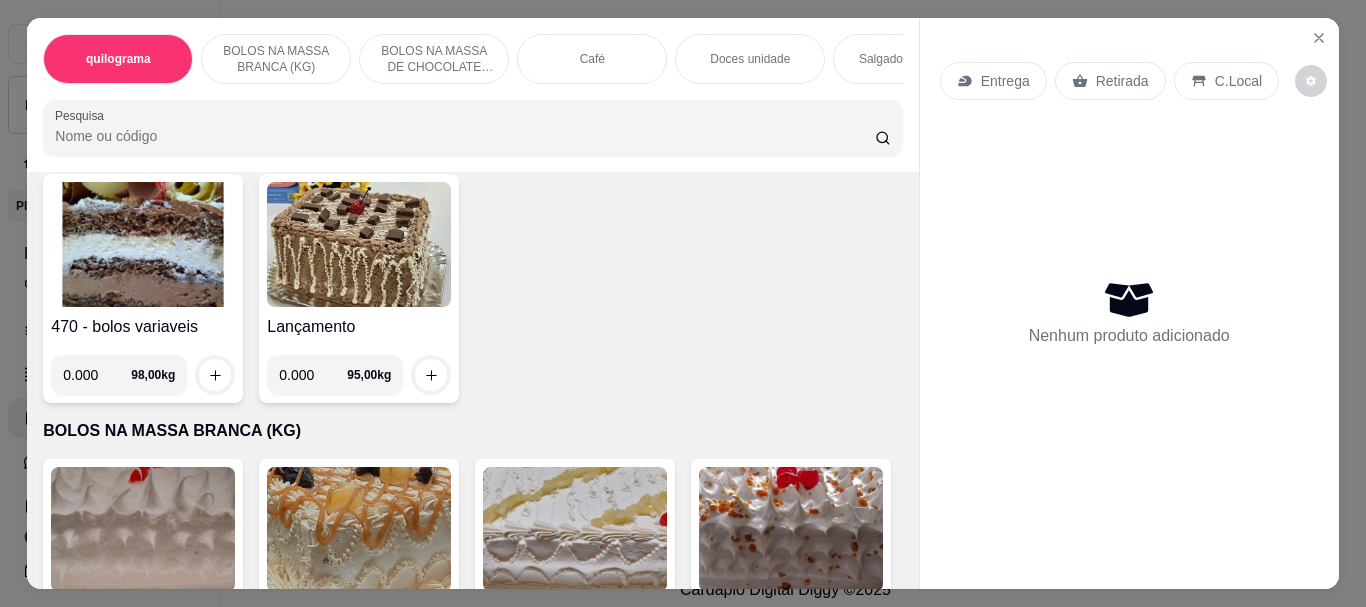 scroll, scrollTop: 0, scrollLeft: 0, axis: both 